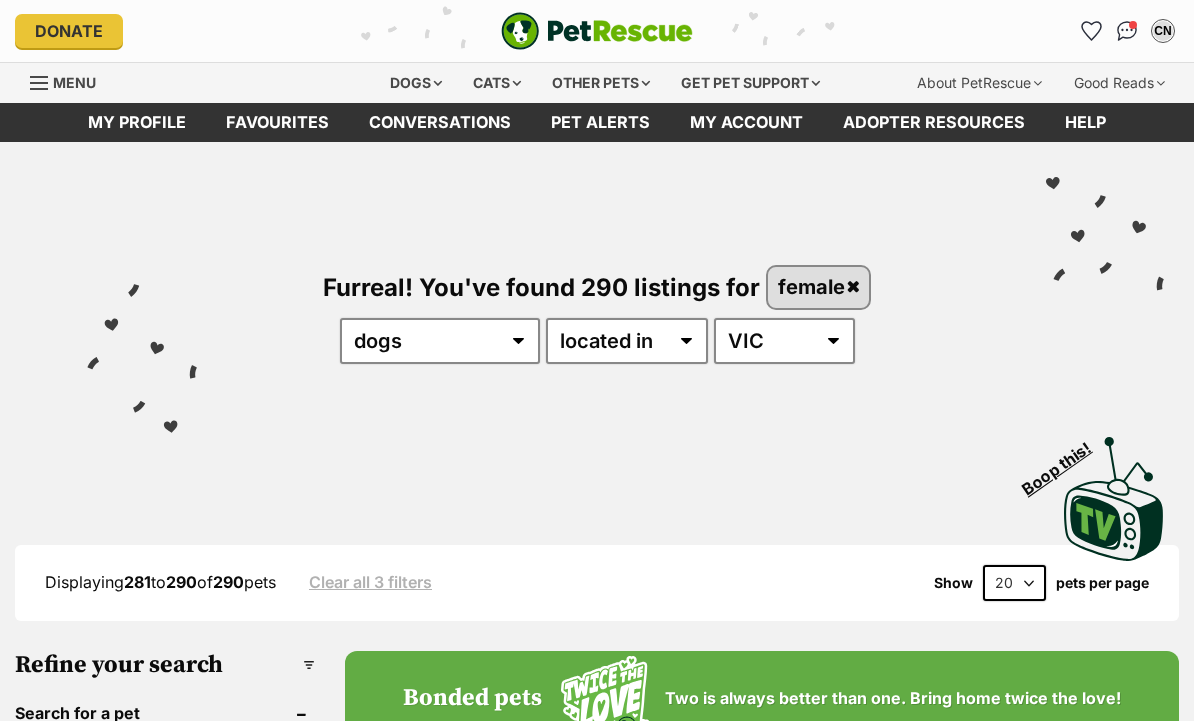 scroll, scrollTop: 0, scrollLeft: 0, axis: both 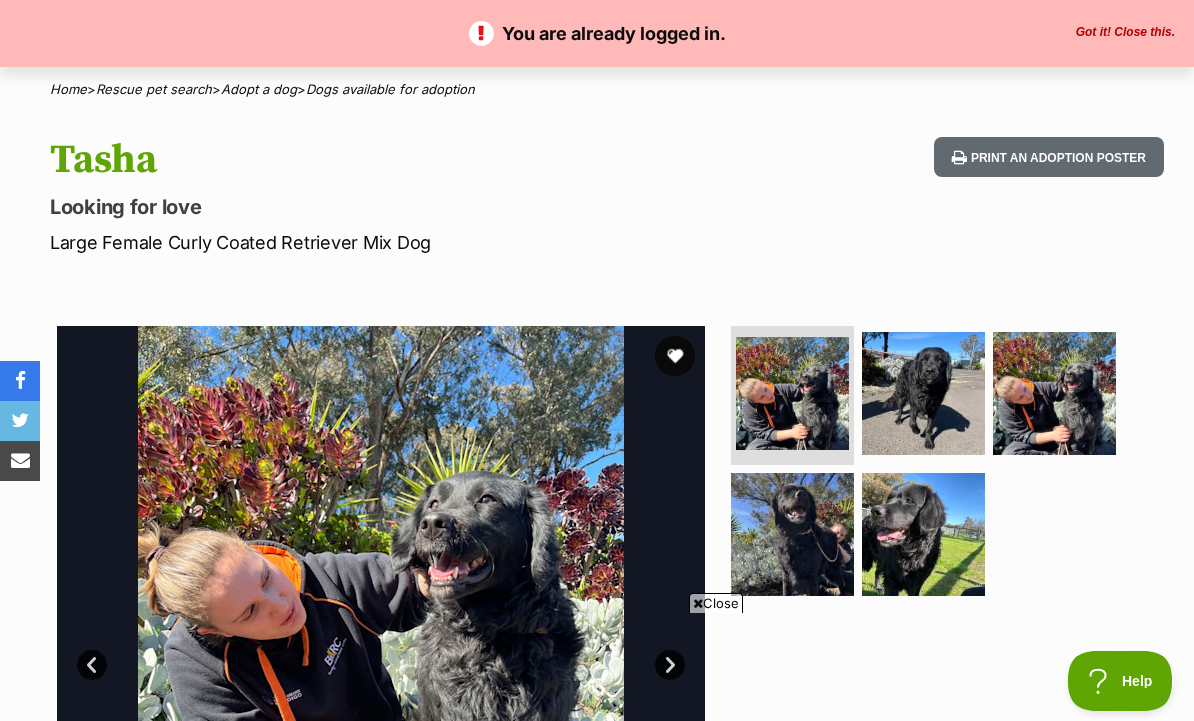 click on "Next" at bounding box center (670, 665) 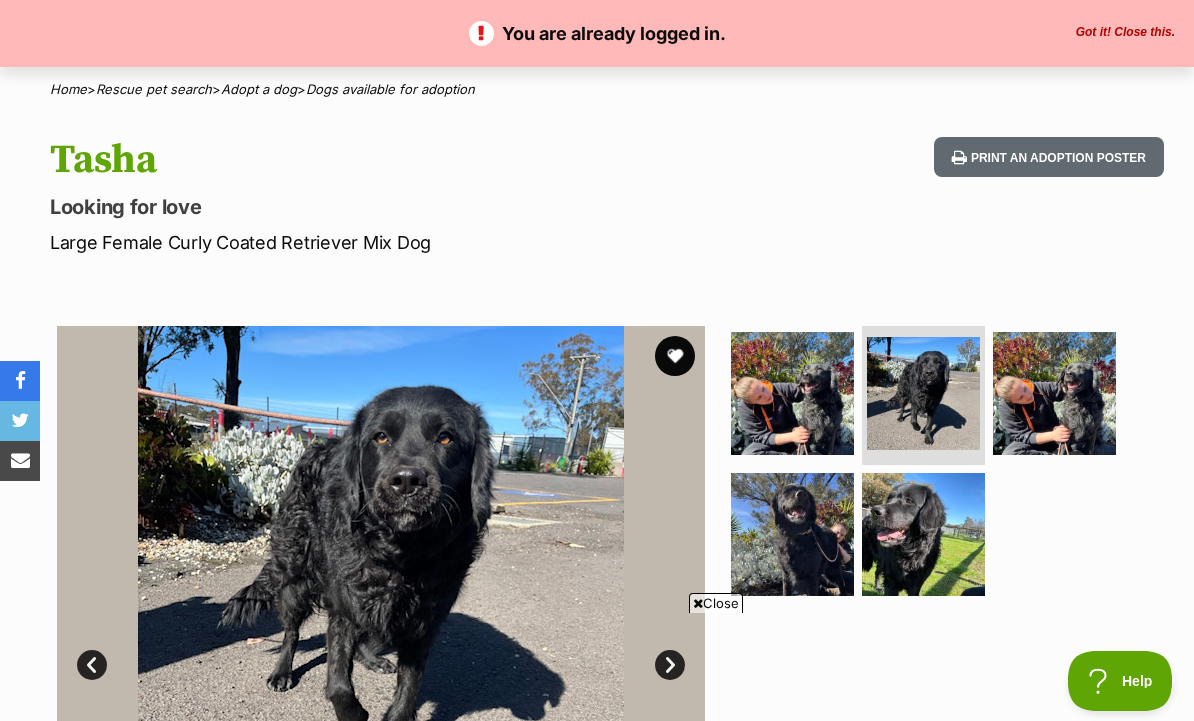 click on "Next" at bounding box center (670, 665) 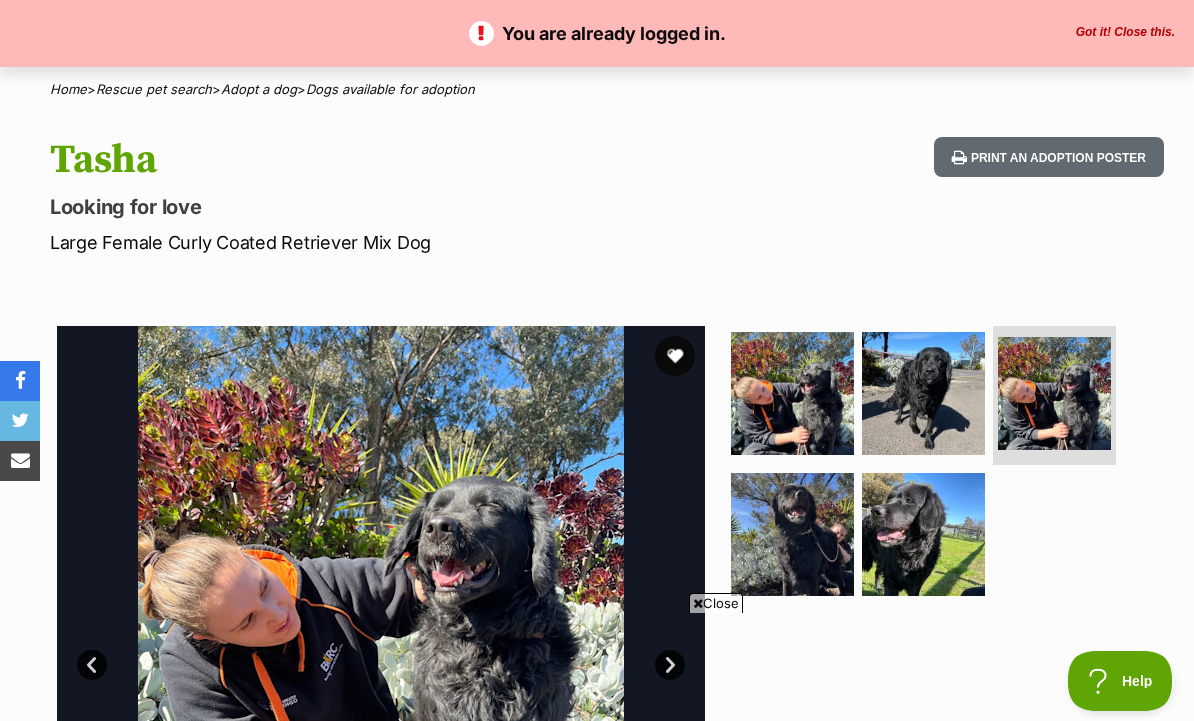 click on "Next" at bounding box center (670, 665) 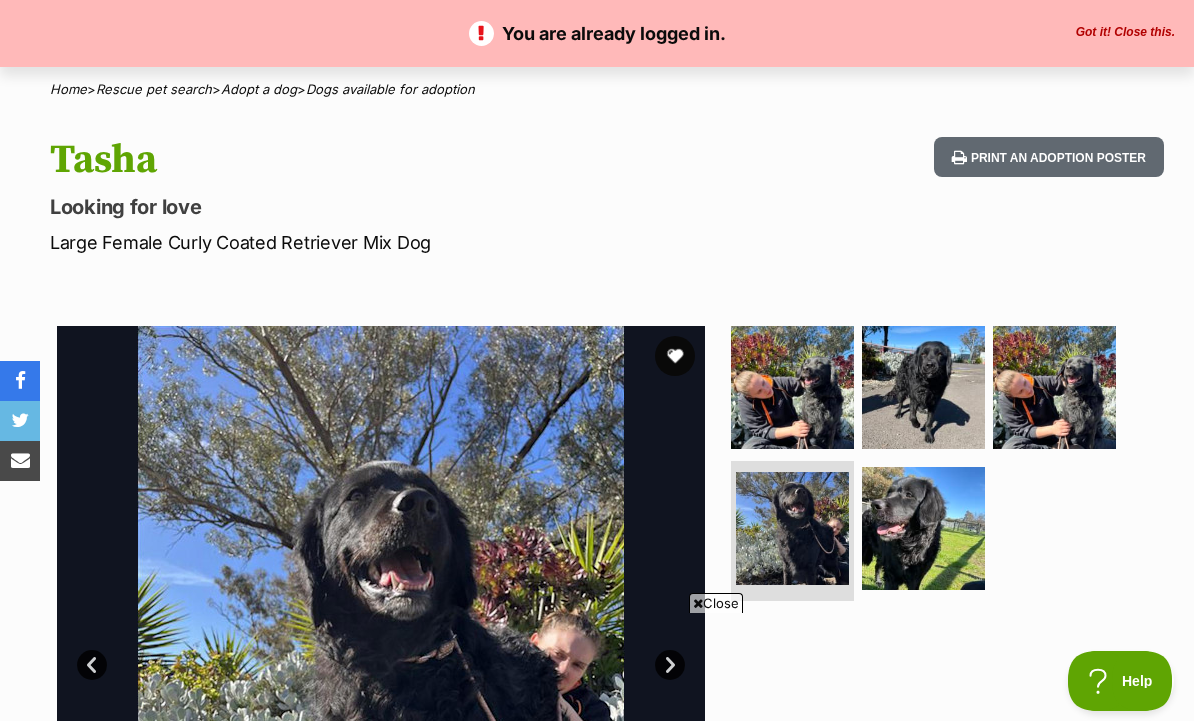 click on "Next" at bounding box center (670, 665) 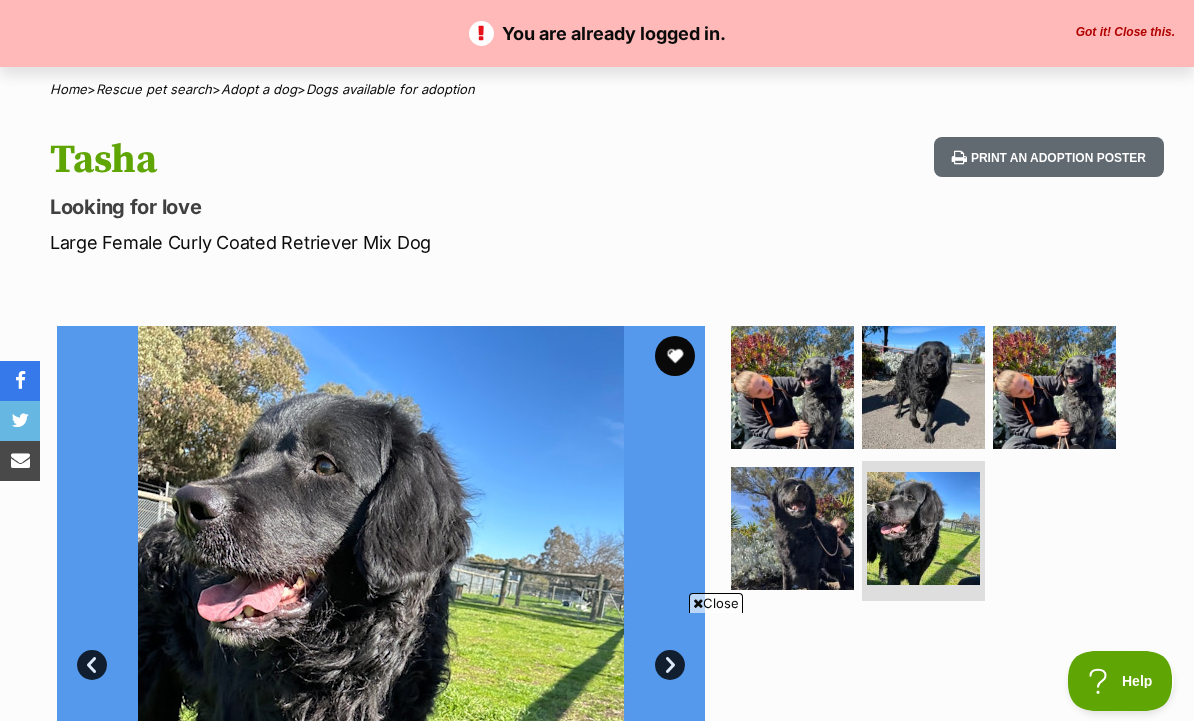 click on "Next" at bounding box center [670, 665] 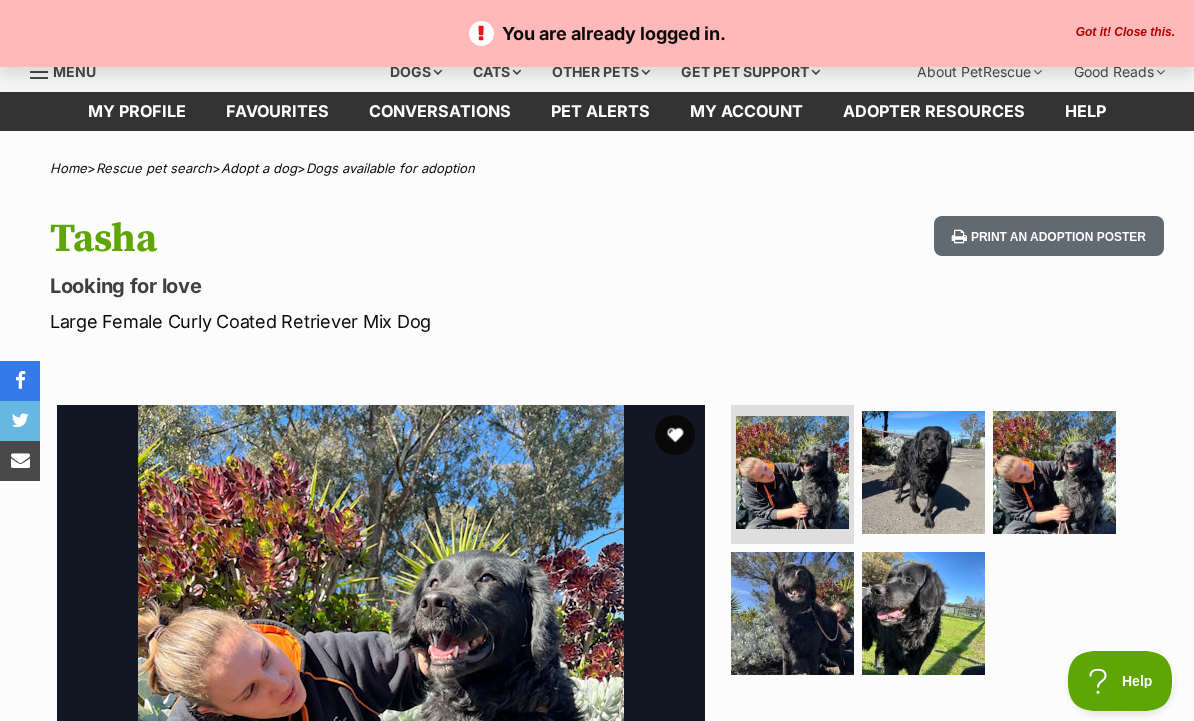 scroll, scrollTop: 0, scrollLeft: 0, axis: both 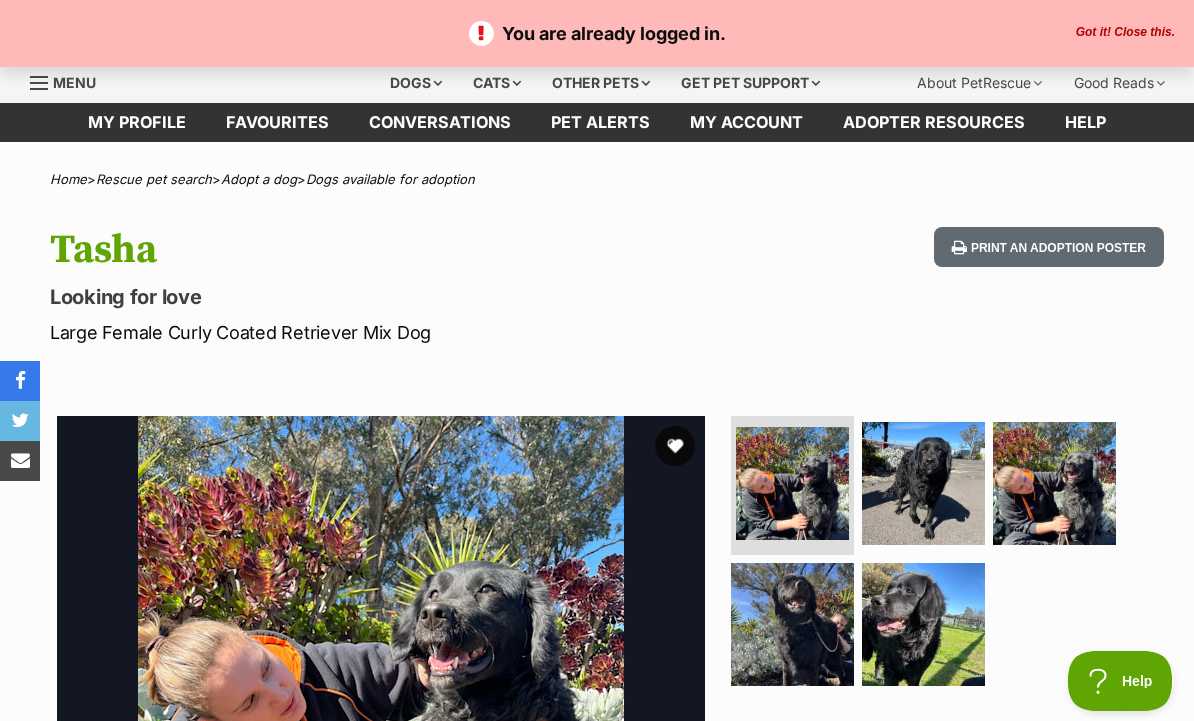 click on "Dogs" at bounding box center [416, 83] 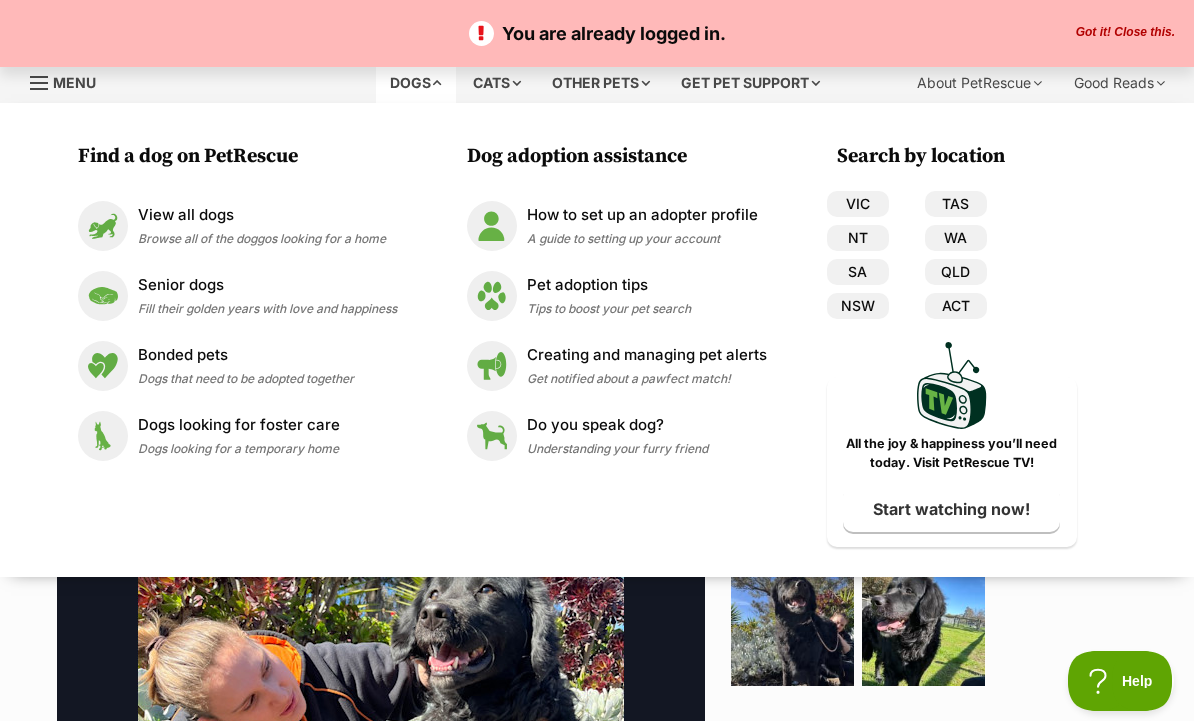 scroll, scrollTop: 0, scrollLeft: 0, axis: both 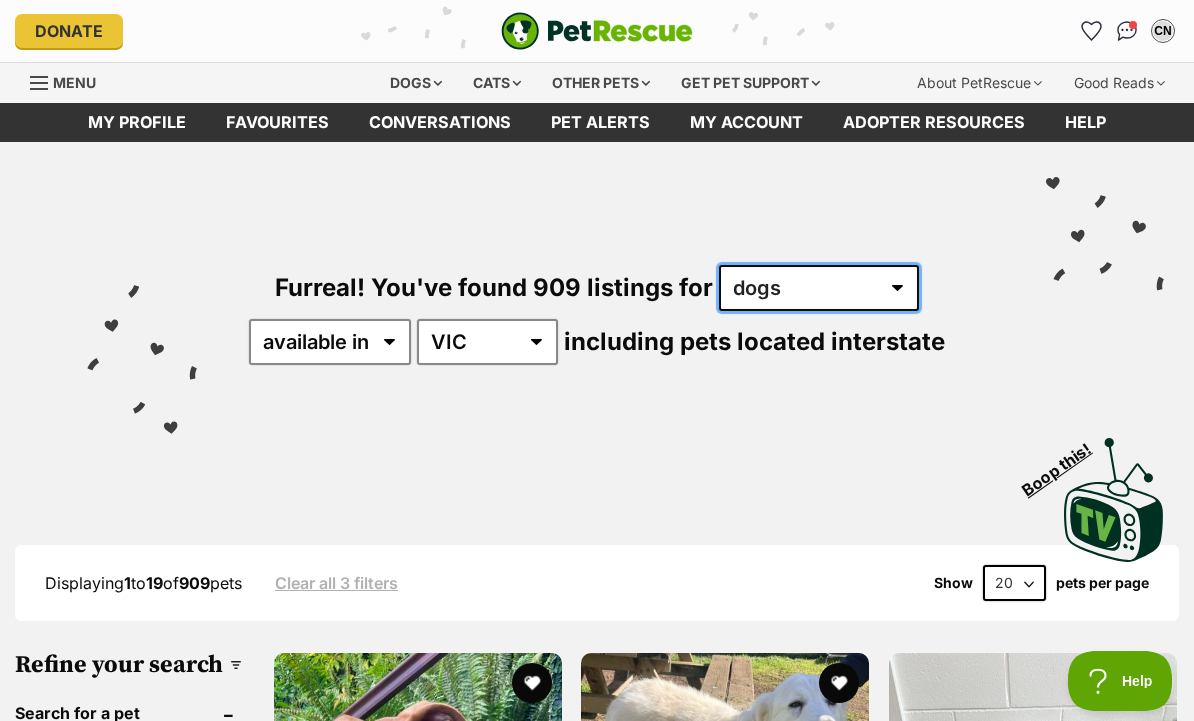 click on "any type of pet
cats
dogs
other pets" at bounding box center [819, 288] 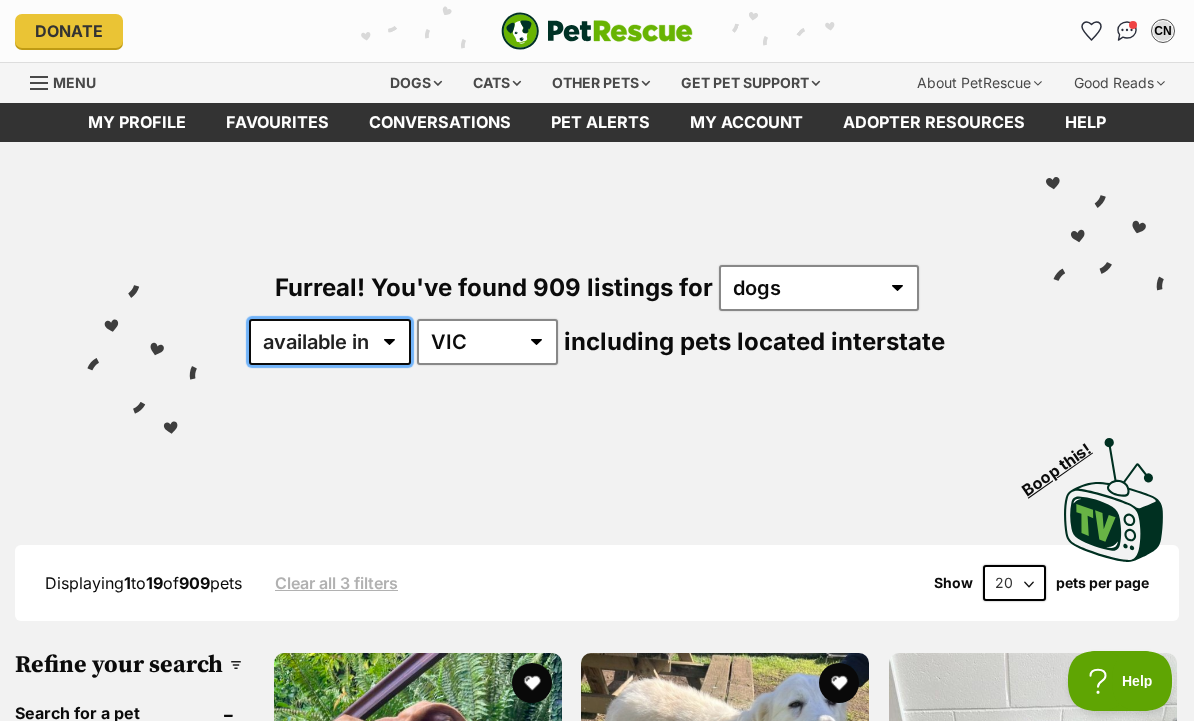 click on "available in
located in" at bounding box center (330, 342) 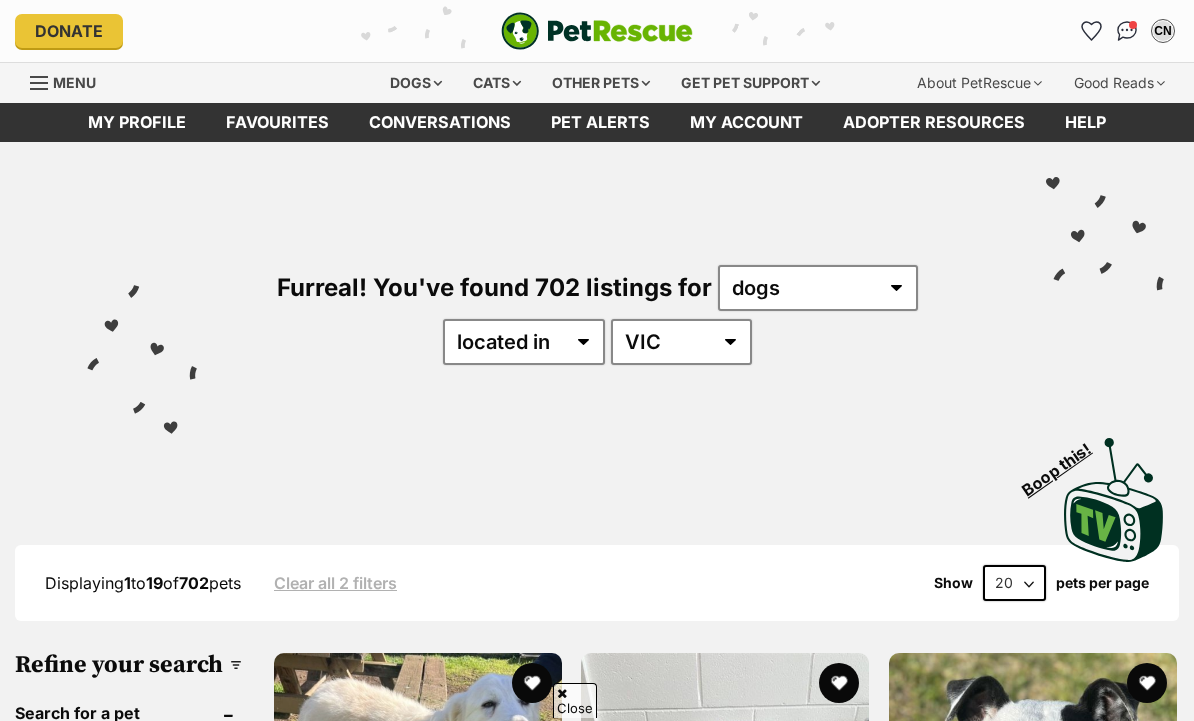 scroll, scrollTop: 236, scrollLeft: 0, axis: vertical 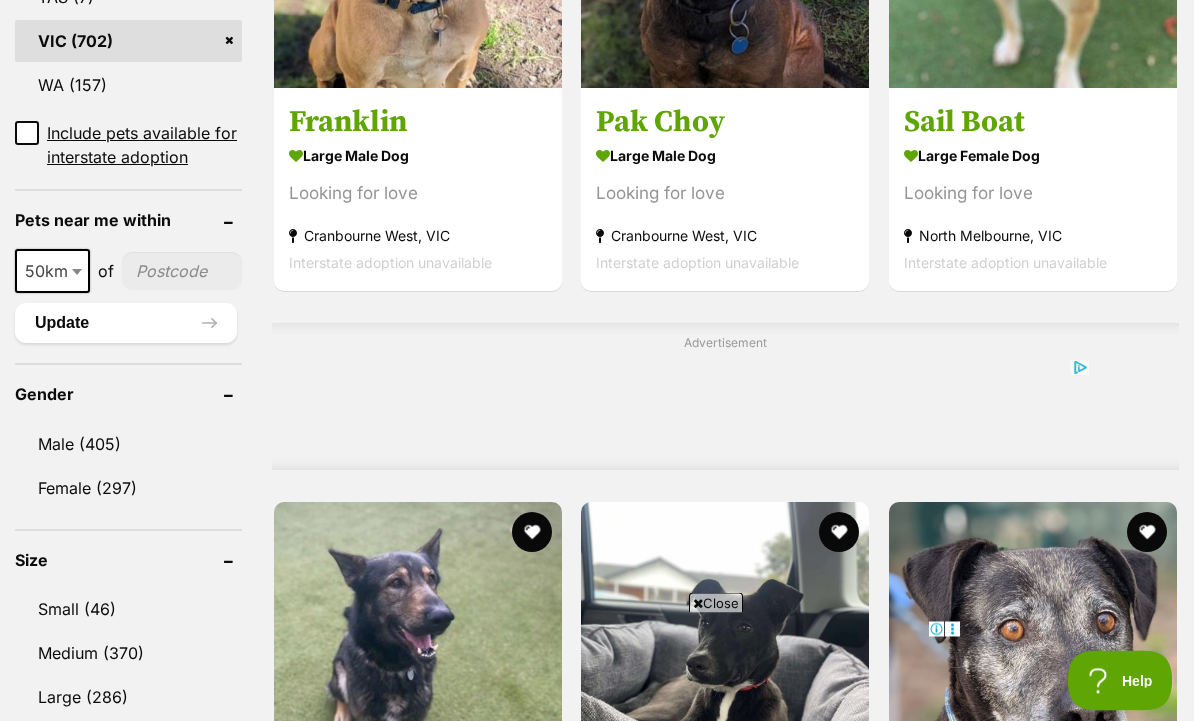 click on "Female (297)" at bounding box center [128, 489] 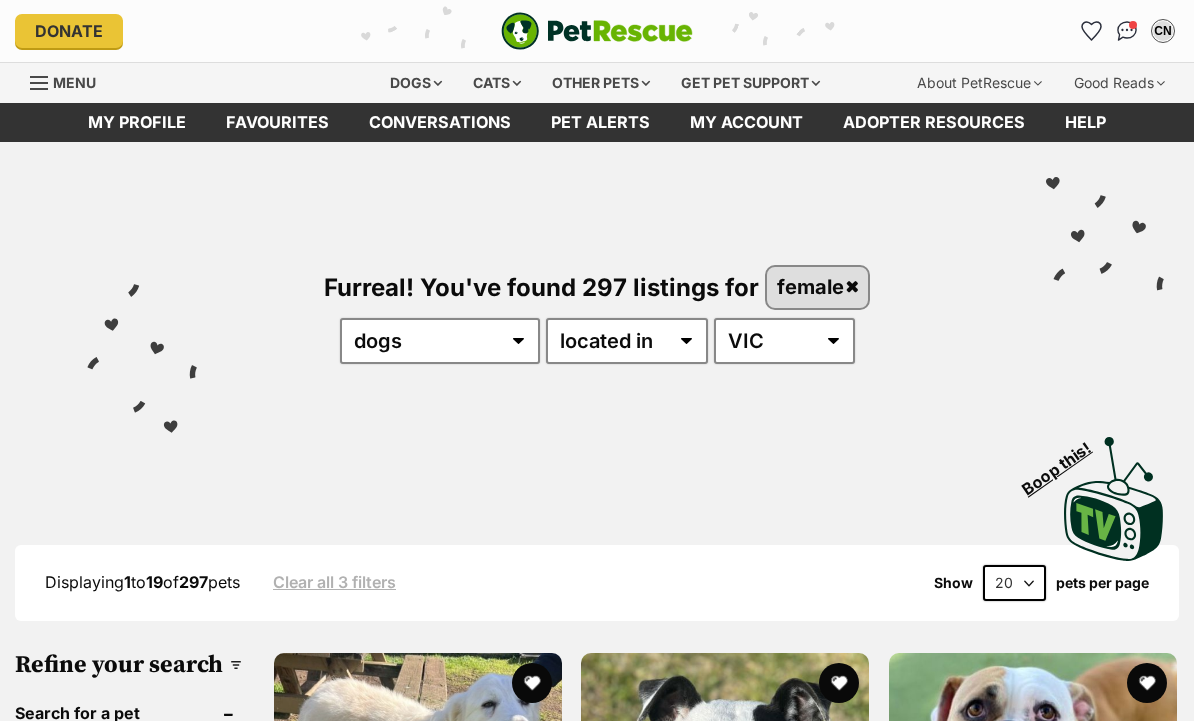 scroll, scrollTop: 0, scrollLeft: 0, axis: both 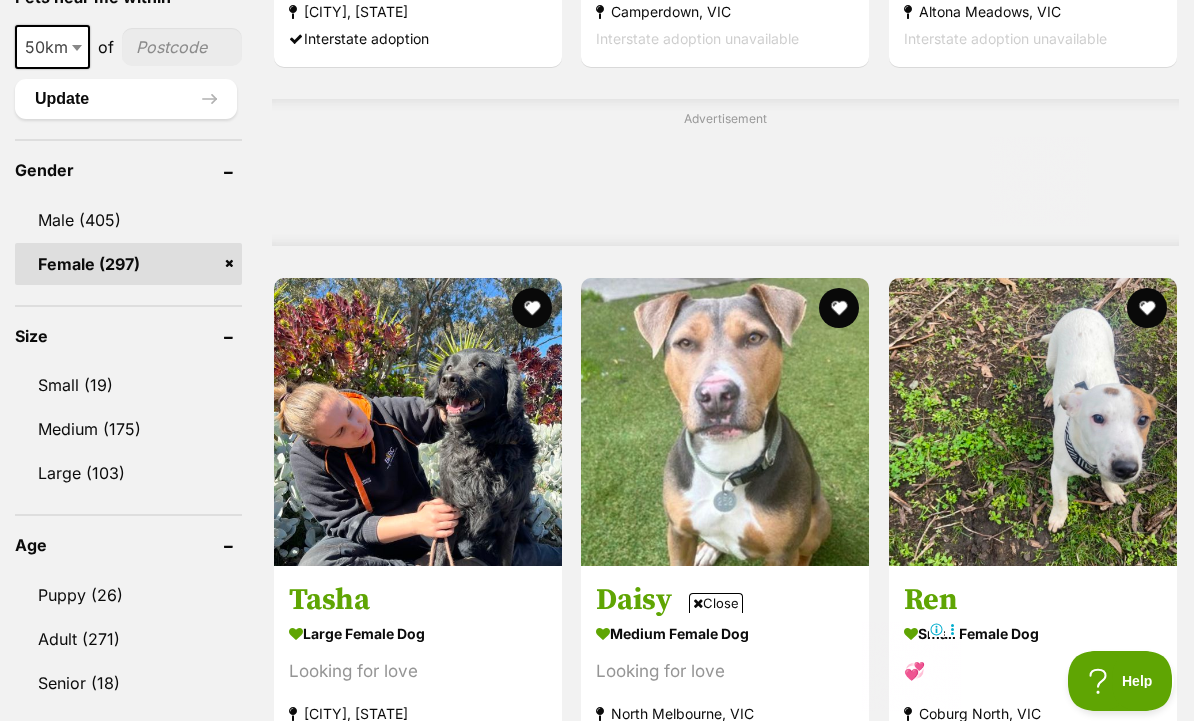 click at bounding box center [532, 308] 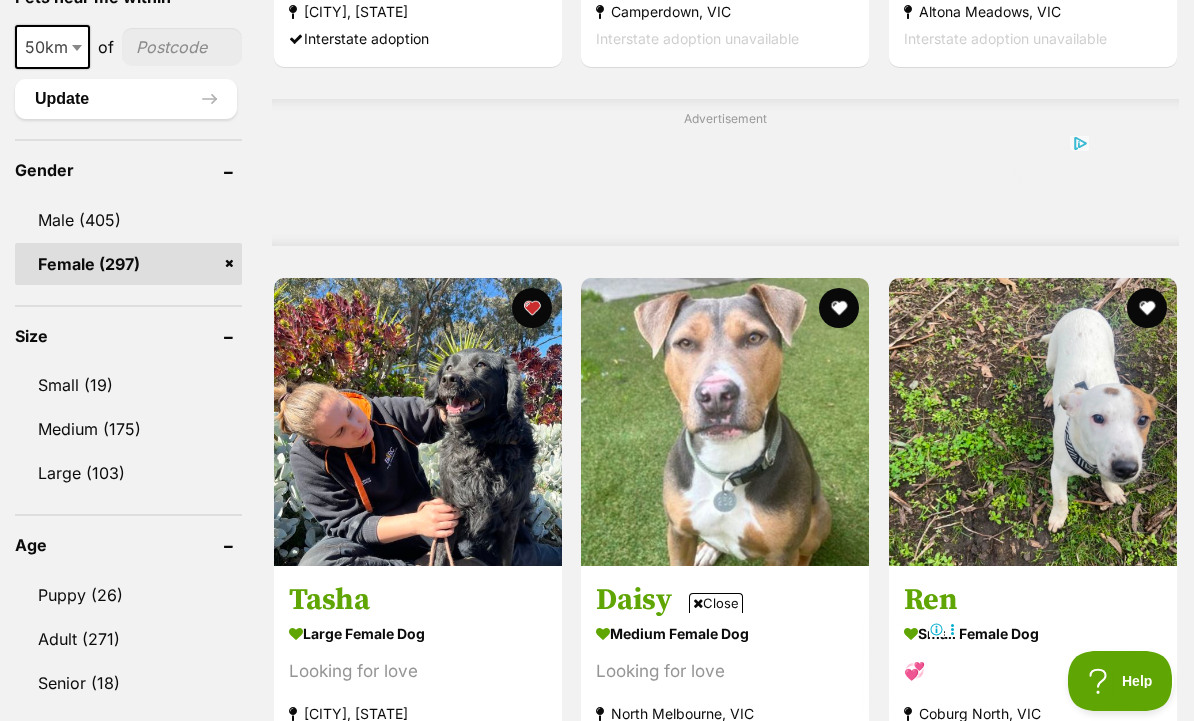 scroll, scrollTop: 0, scrollLeft: 0, axis: both 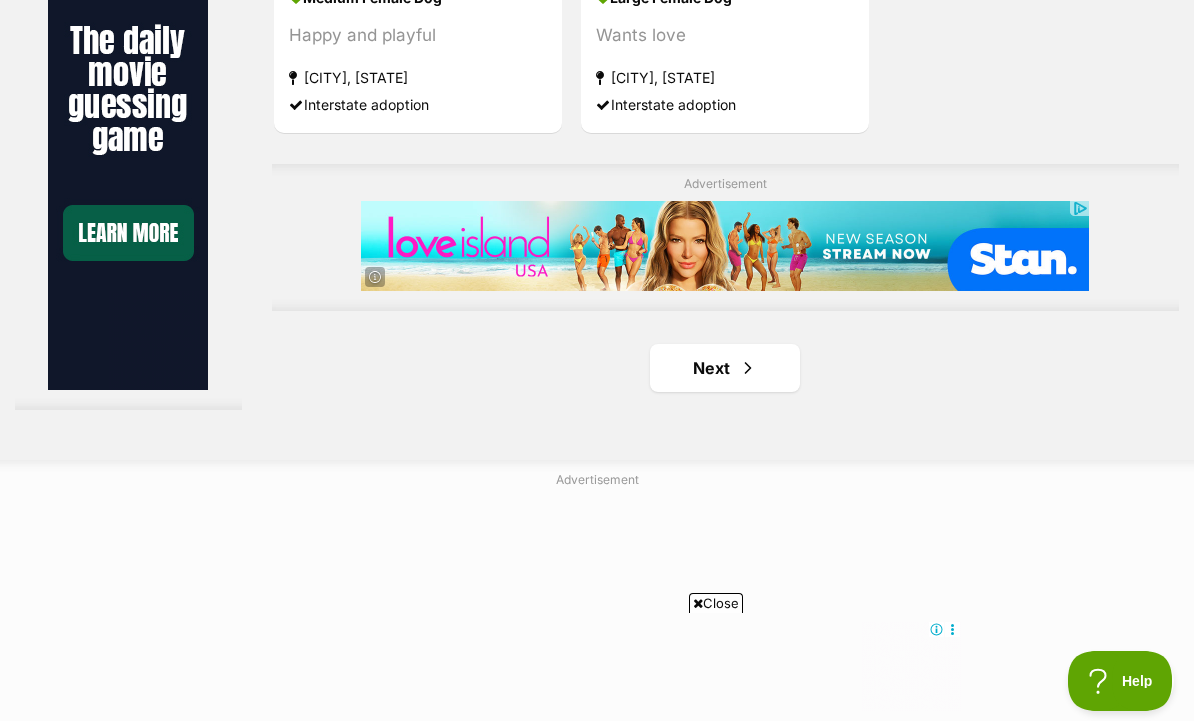 click on "Next" at bounding box center (725, 368) 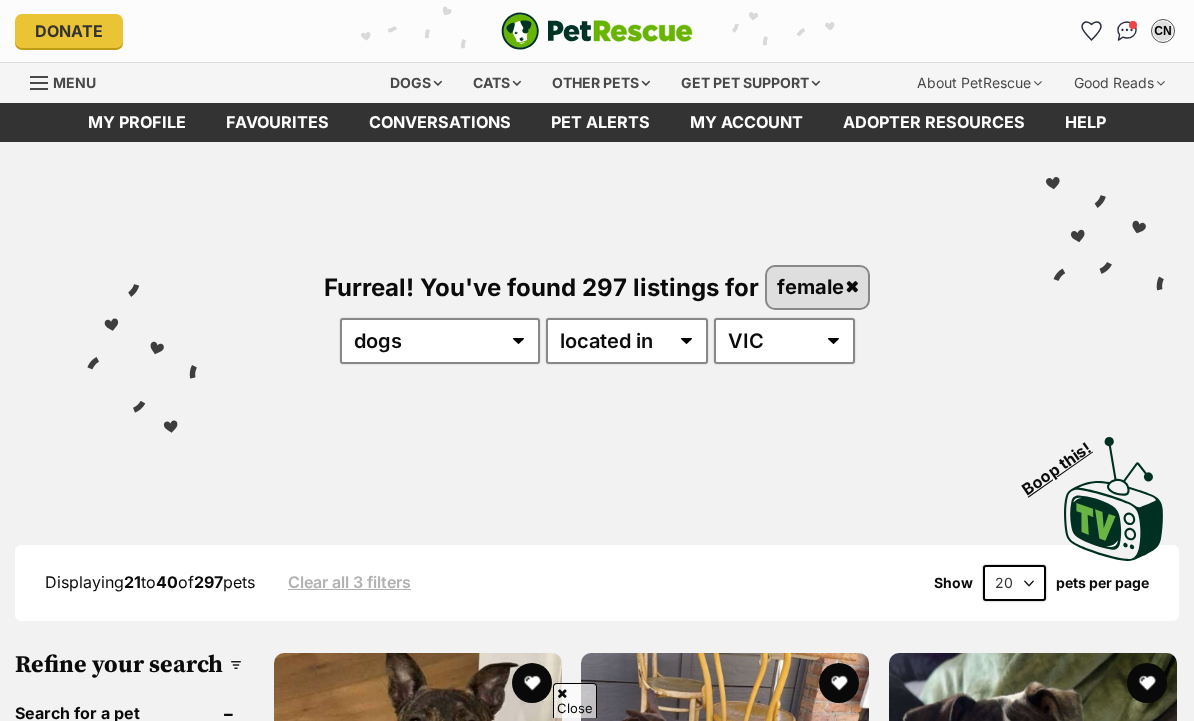 scroll, scrollTop: 520, scrollLeft: 0, axis: vertical 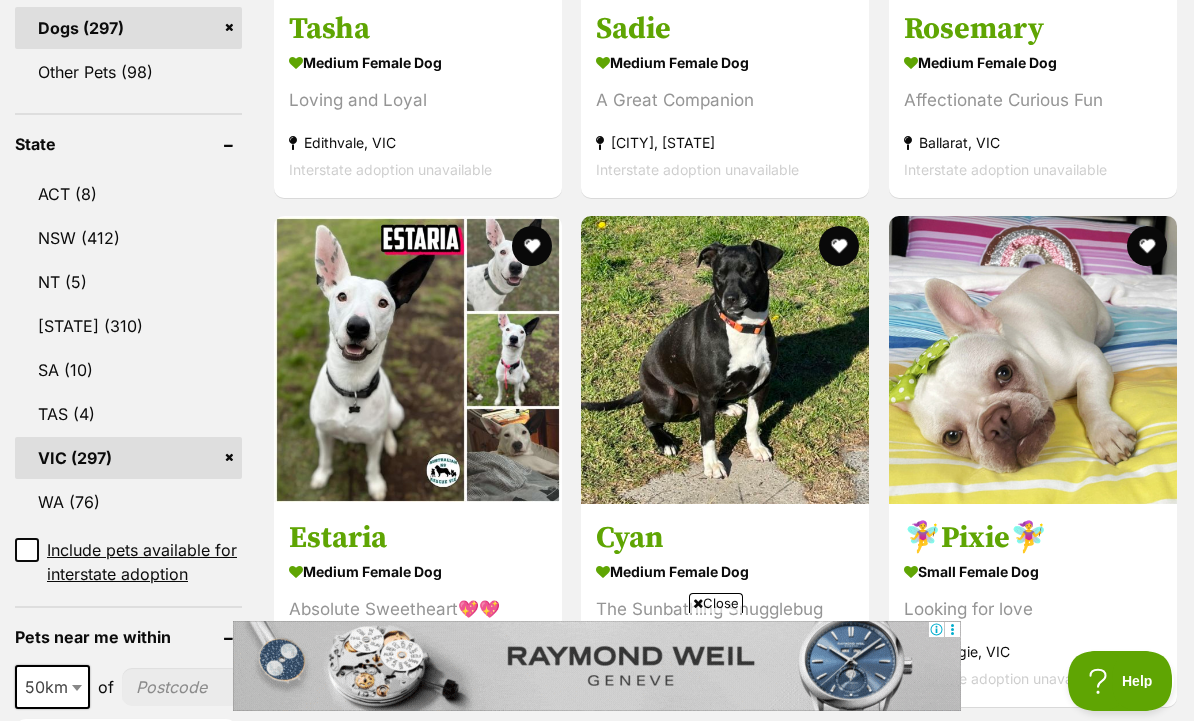 click on "🧚‍♀️Pixie🧚‍♀️" at bounding box center [1033, 538] 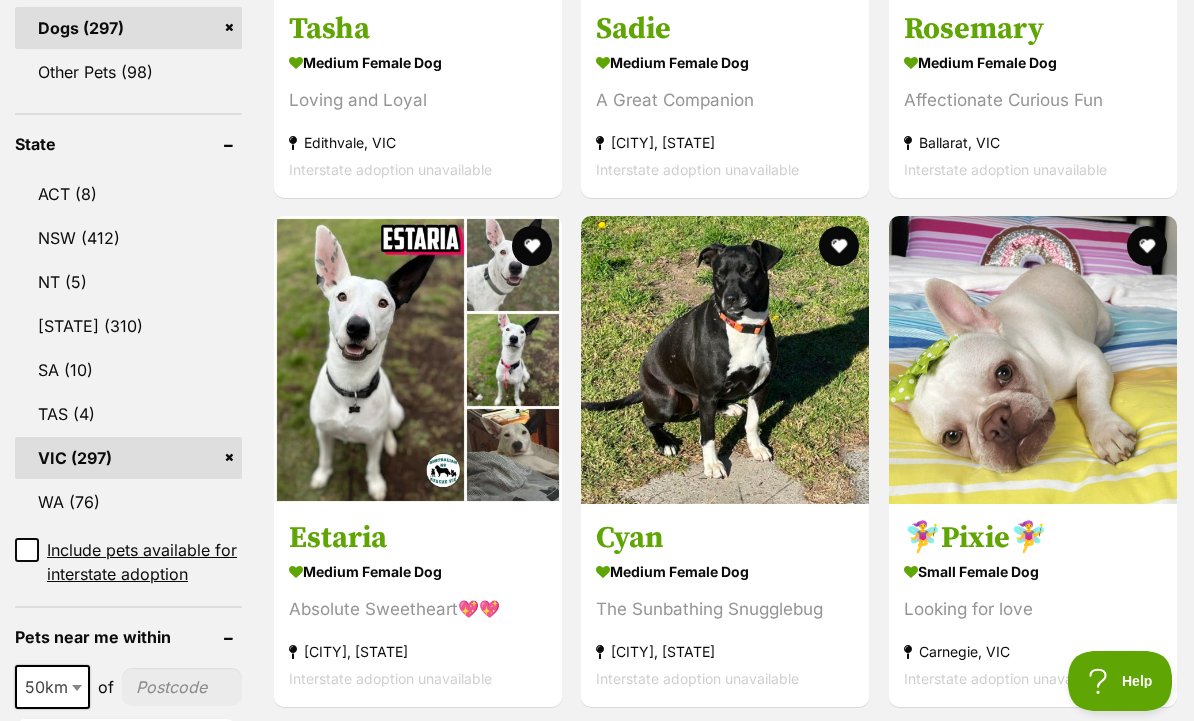 scroll, scrollTop: 1013, scrollLeft: 0, axis: vertical 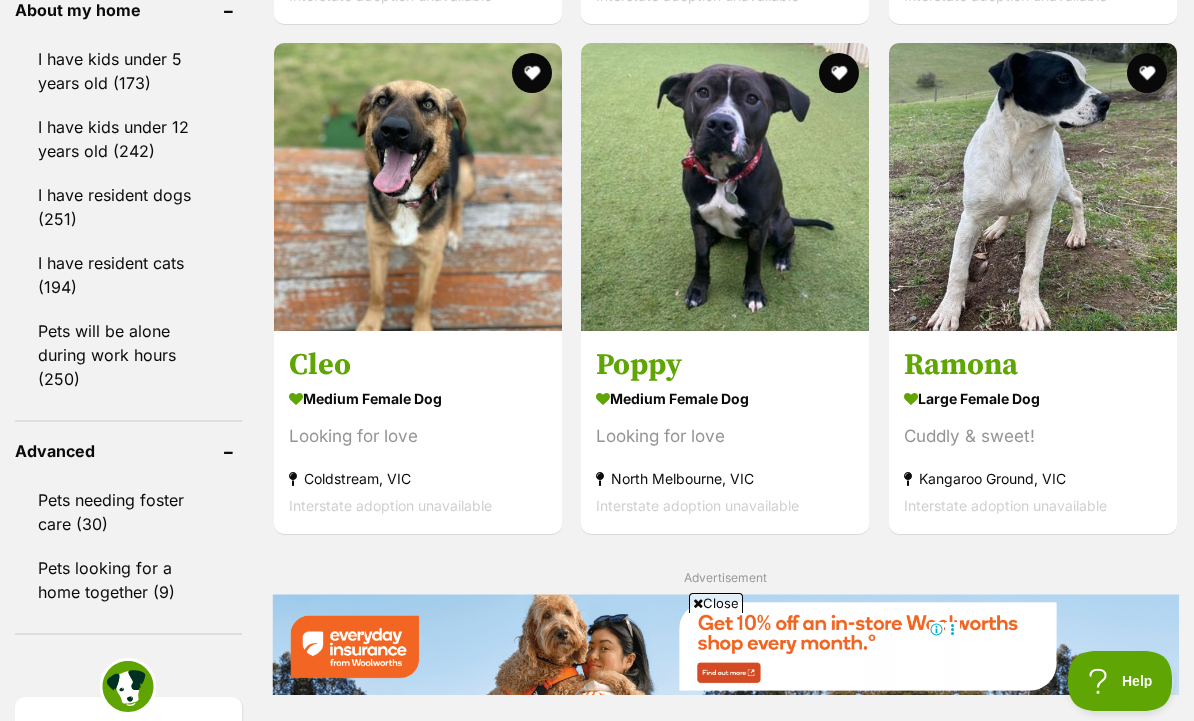 click on "large female Dog
Cuddly & sweet!
[LOCATION], [STATE]
Interstate adoption unavailable" at bounding box center (1033, 451) 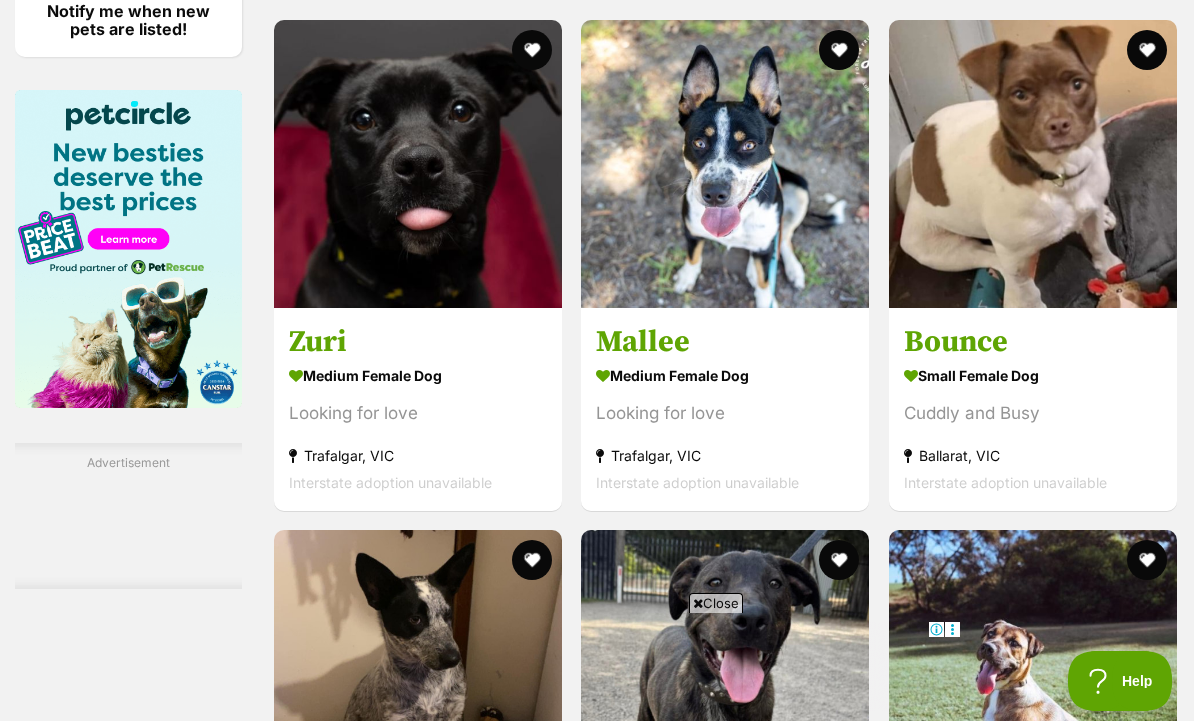 scroll, scrollTop: 3048, scrollLeft: 0, axis: vertical 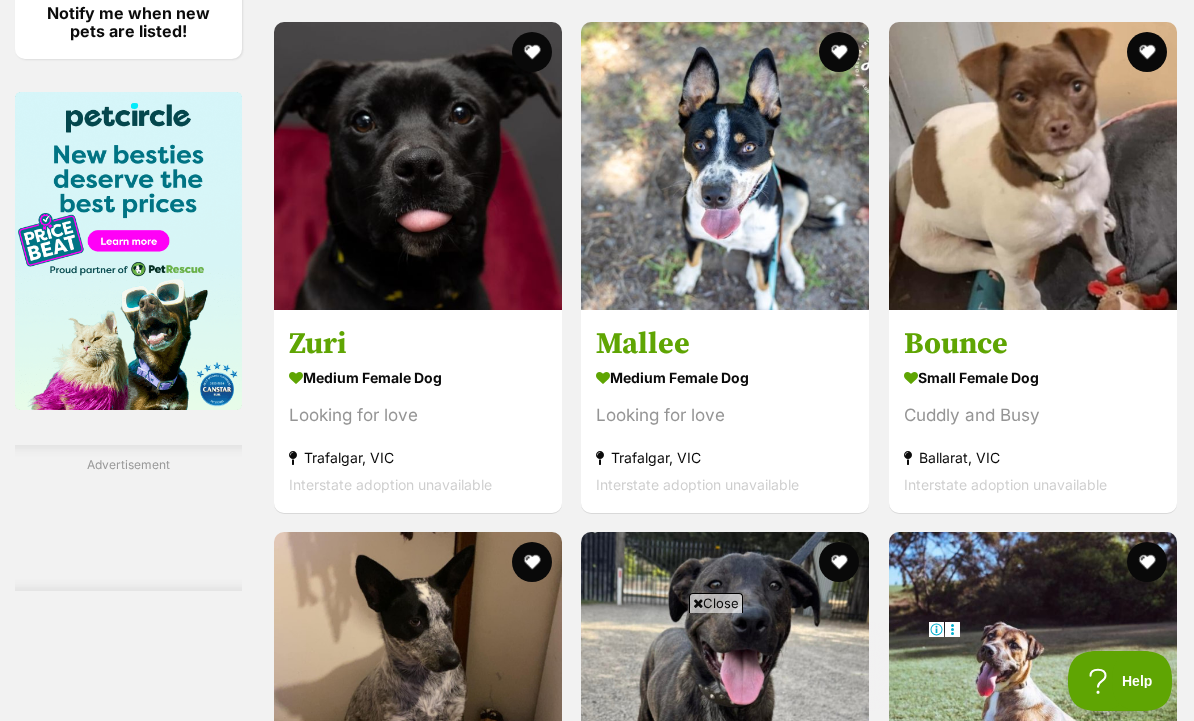 click on "small female Dog" at bounding box center (1033, 377) 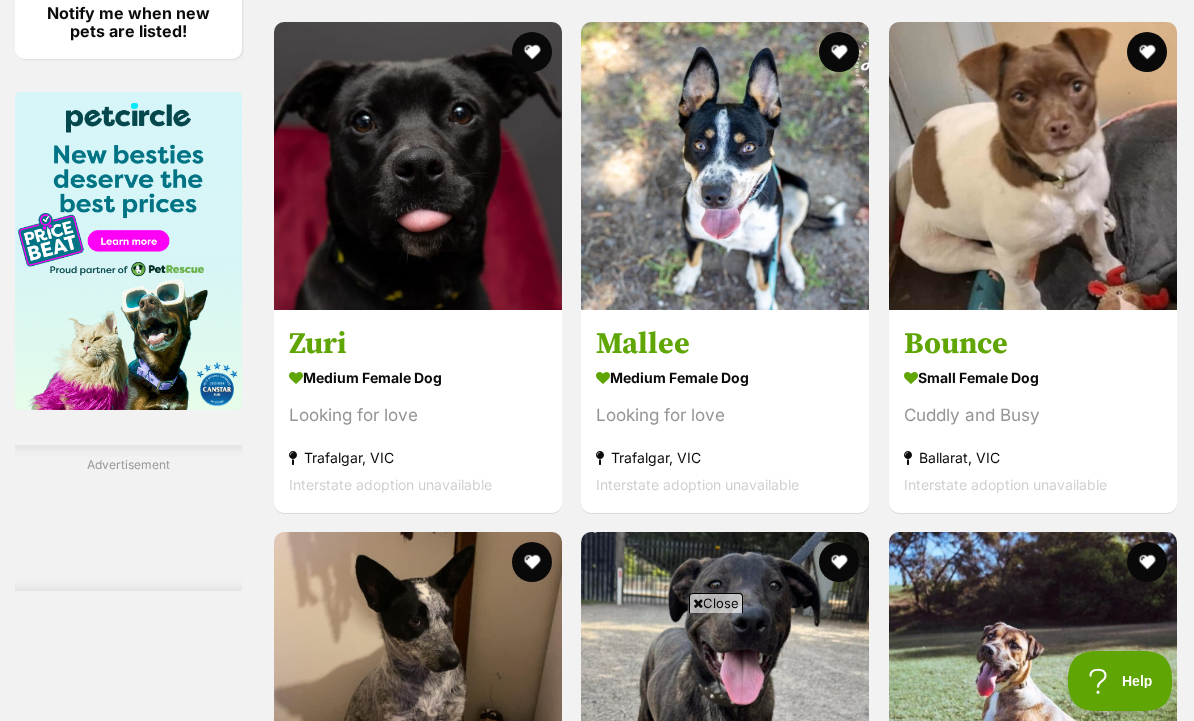 click at bounding box center [1033, 166] 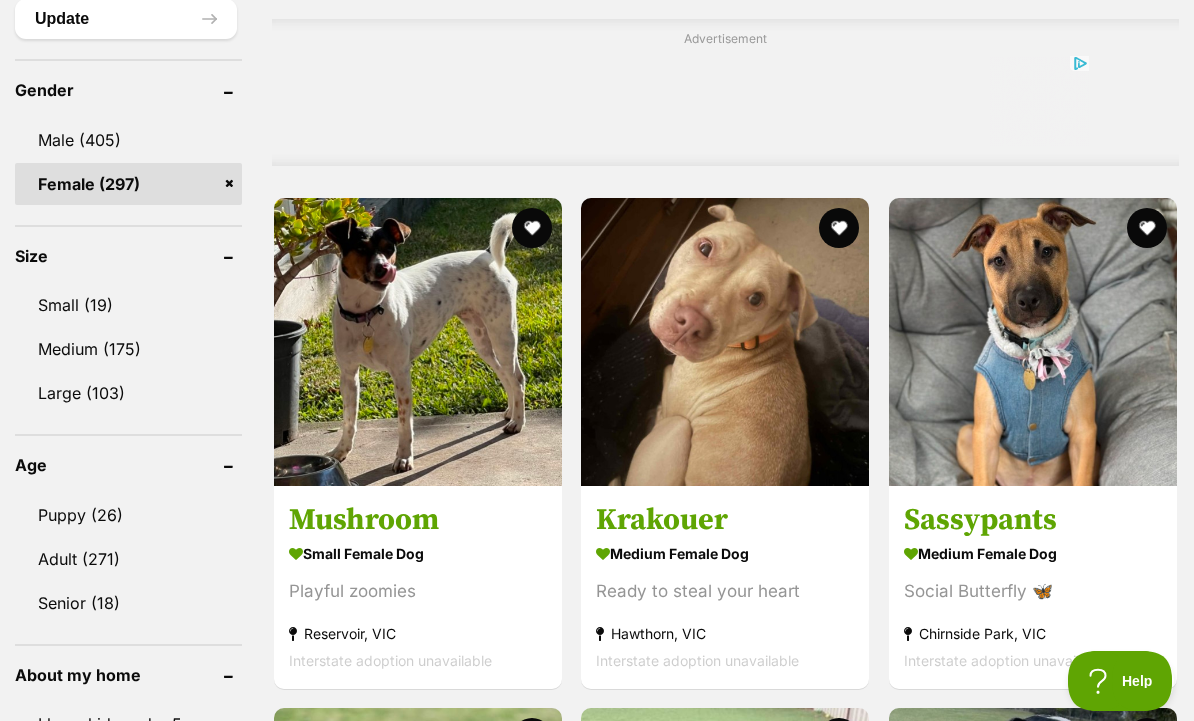 scroll, scrollTop: 0, scrollLeft: 0, axis: both 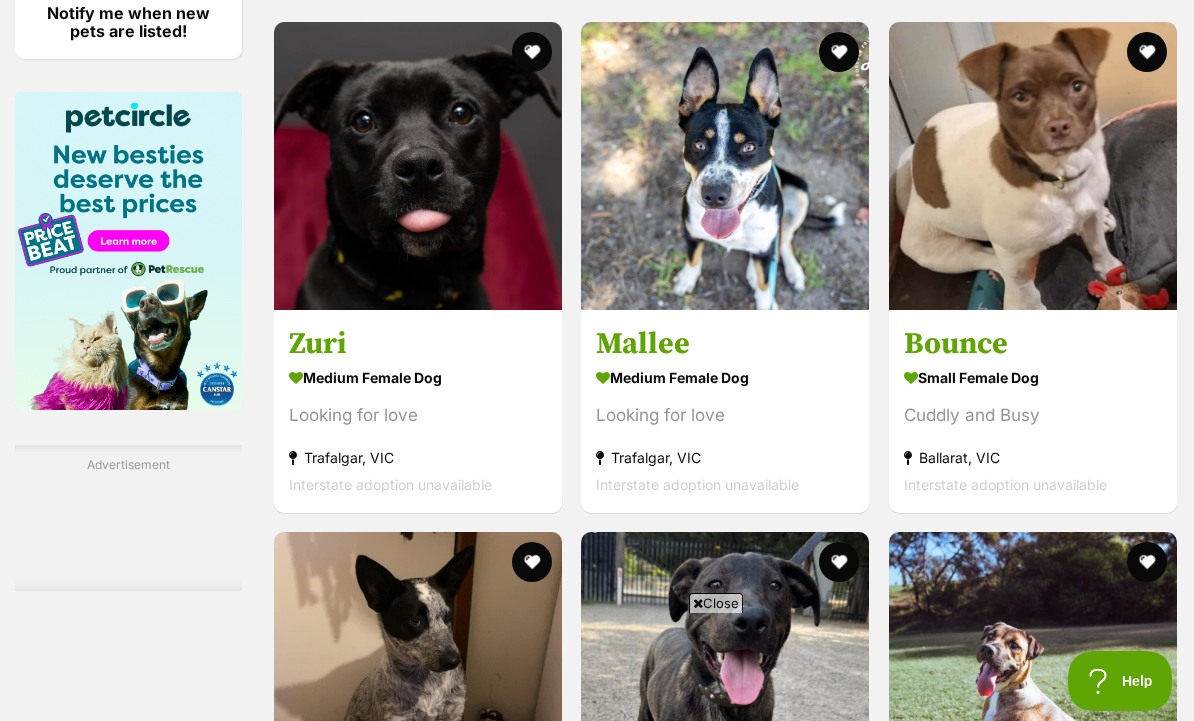 click at bounding box center [1147, 52] 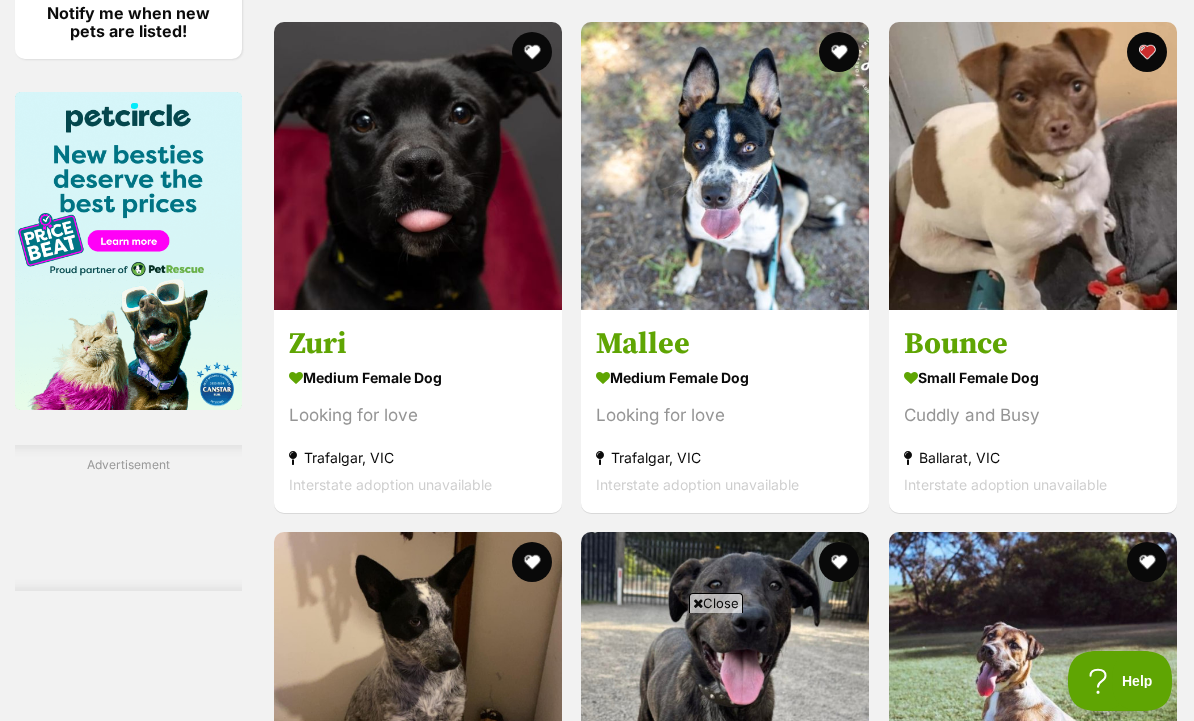 click on "small female Dog" at bounding box center [1033, 377] 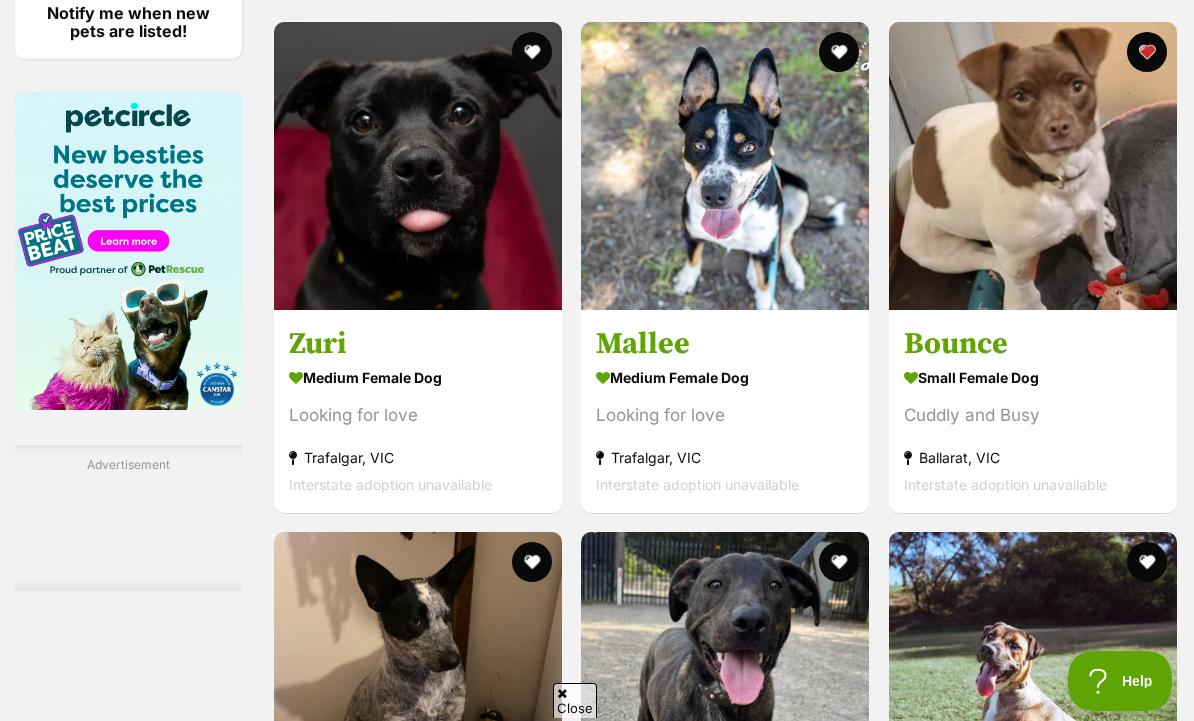 click at bounding box center [1147, 52] 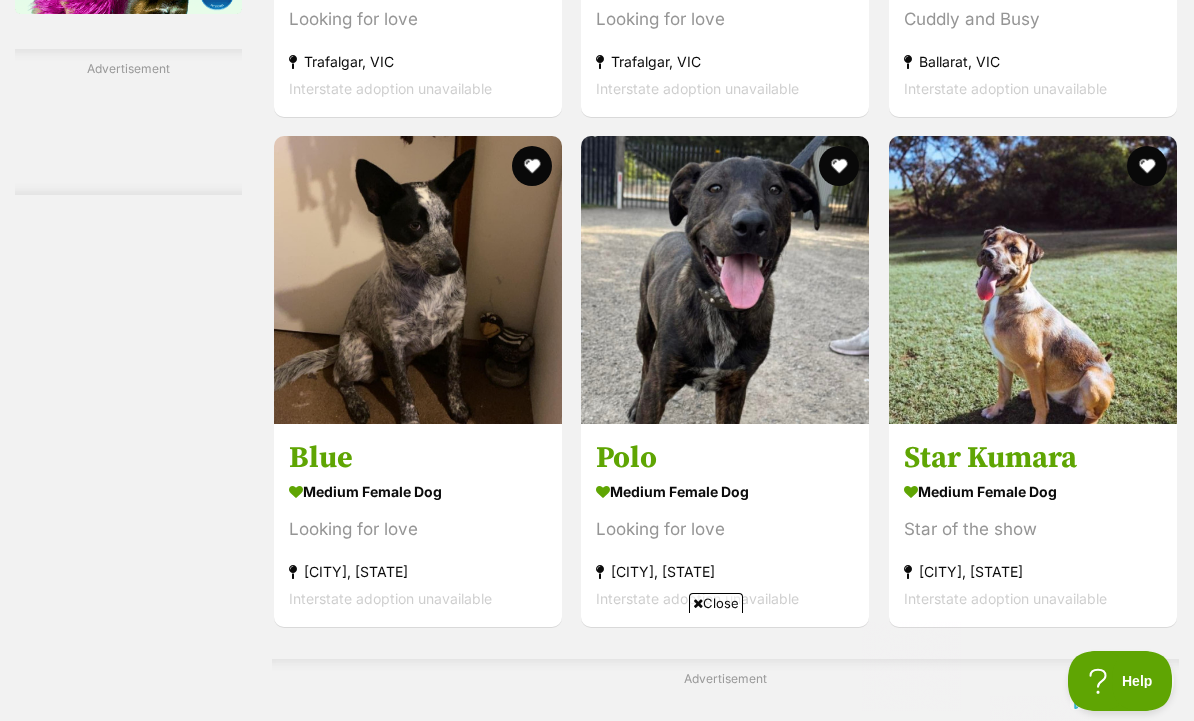 scroll, scrollTop: 3456, scrollLeft: 0, axis: vertical 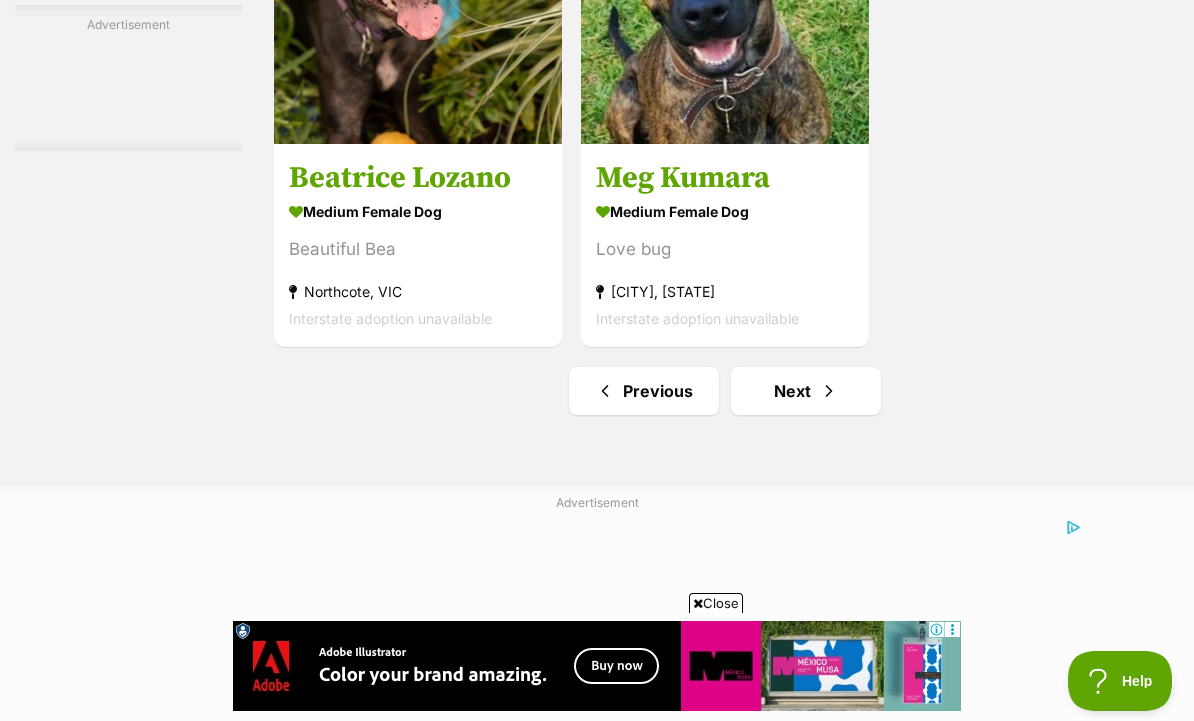 click on "Next" at bounding box center [806, 391] 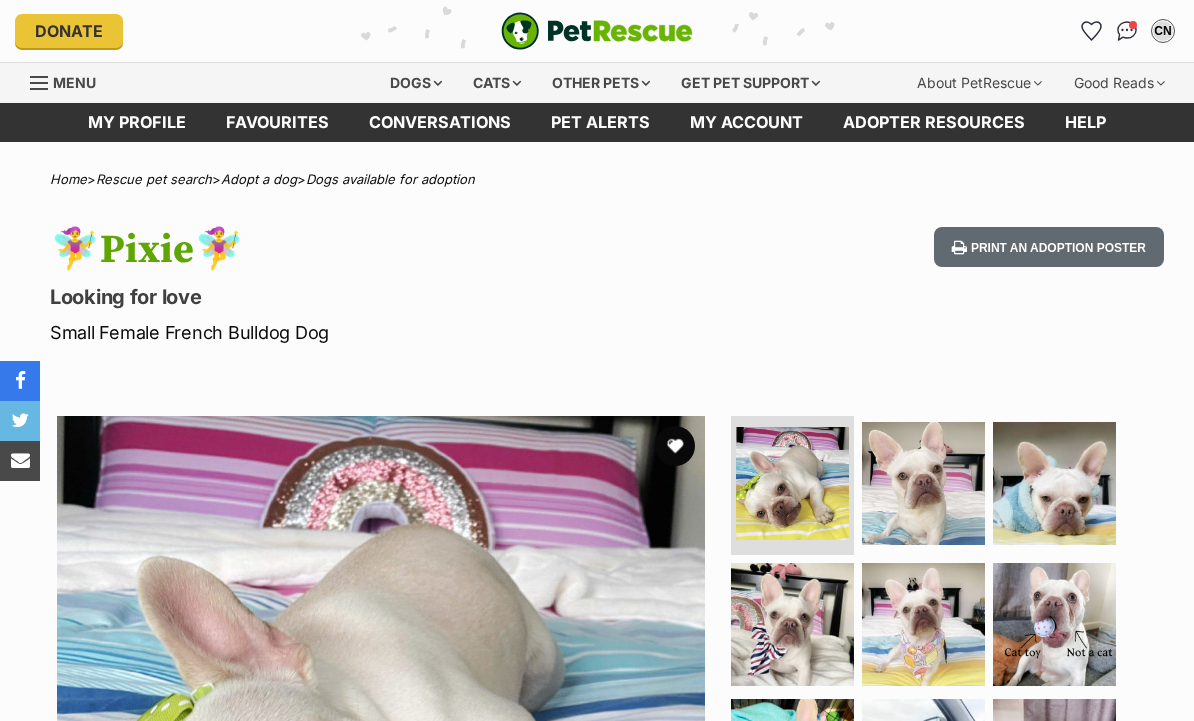 scroll, scrollTop: 0, scrollLeft: 0, axis: both 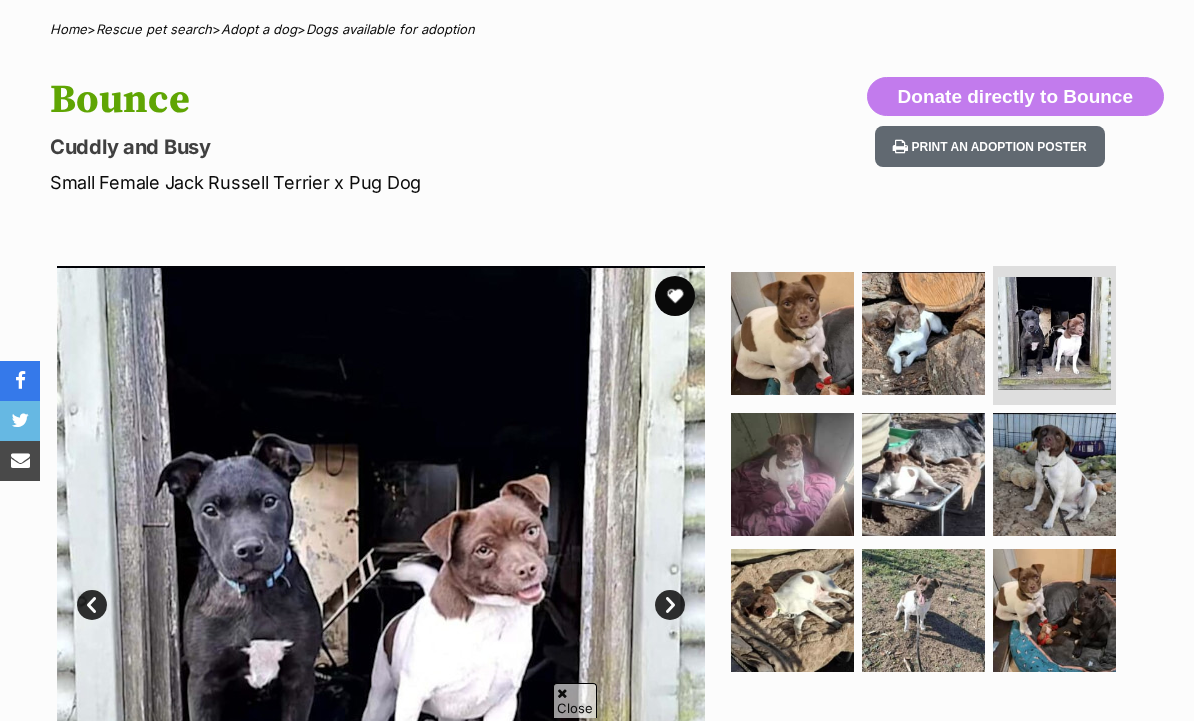 click at bounding box center [792, 474] 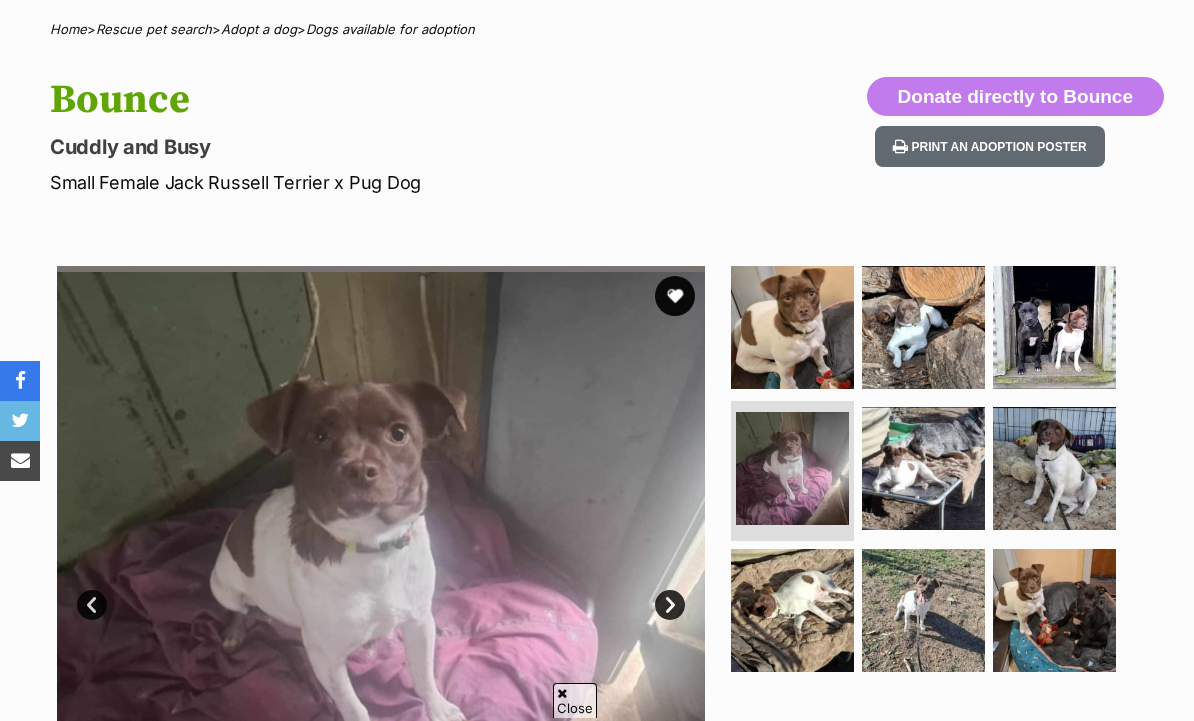 scroll, scrollTop: 0, scrollLeft: 0, axis: both 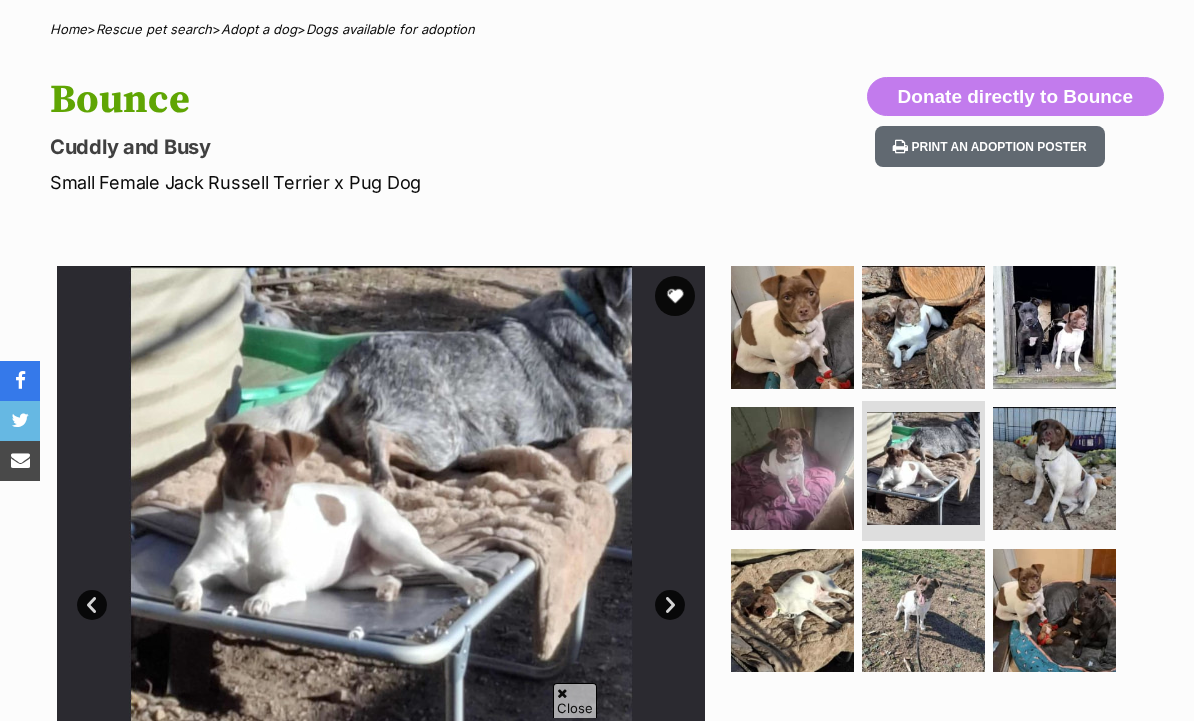 click at bounding box center (1054, 468) 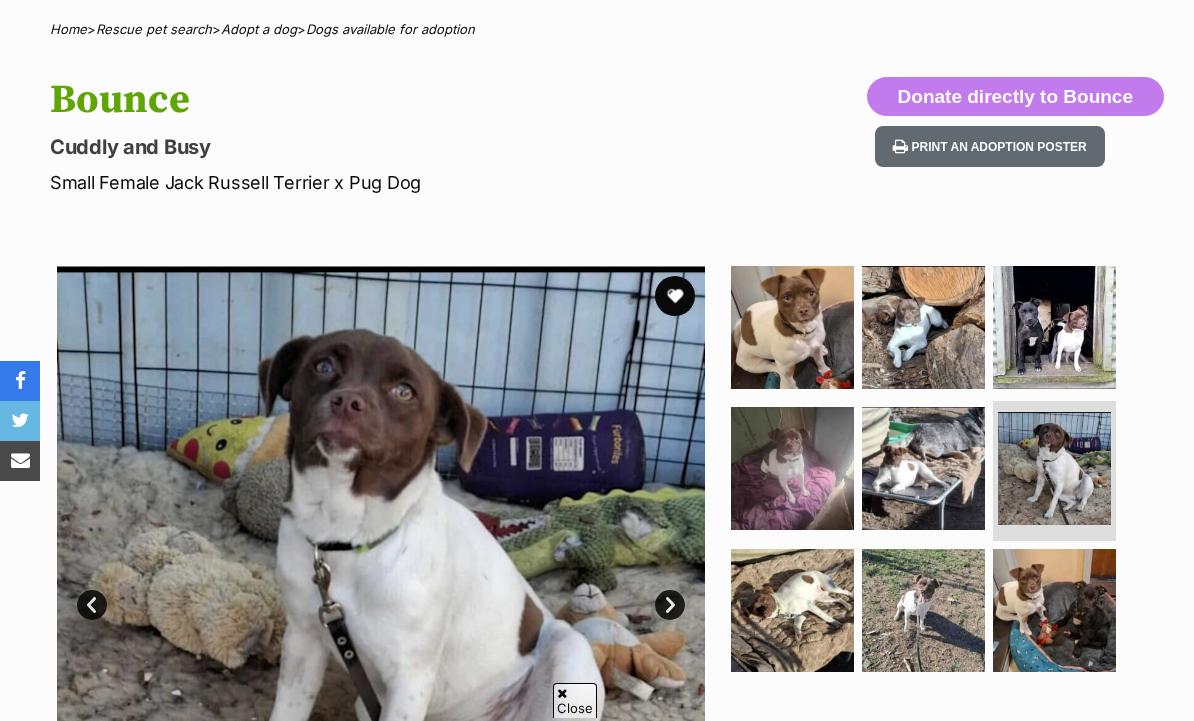 scroll, scrollTop: 0, scrollLeft: 0, axis: both 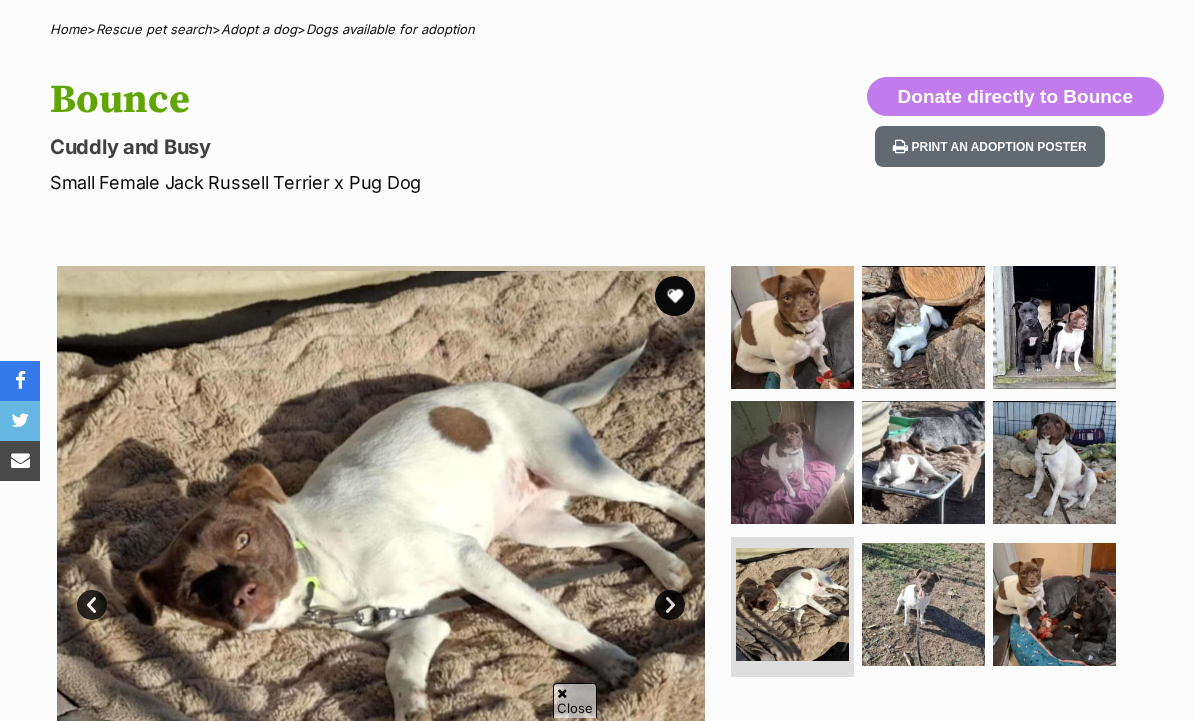 click at bounding box center [923, 604] 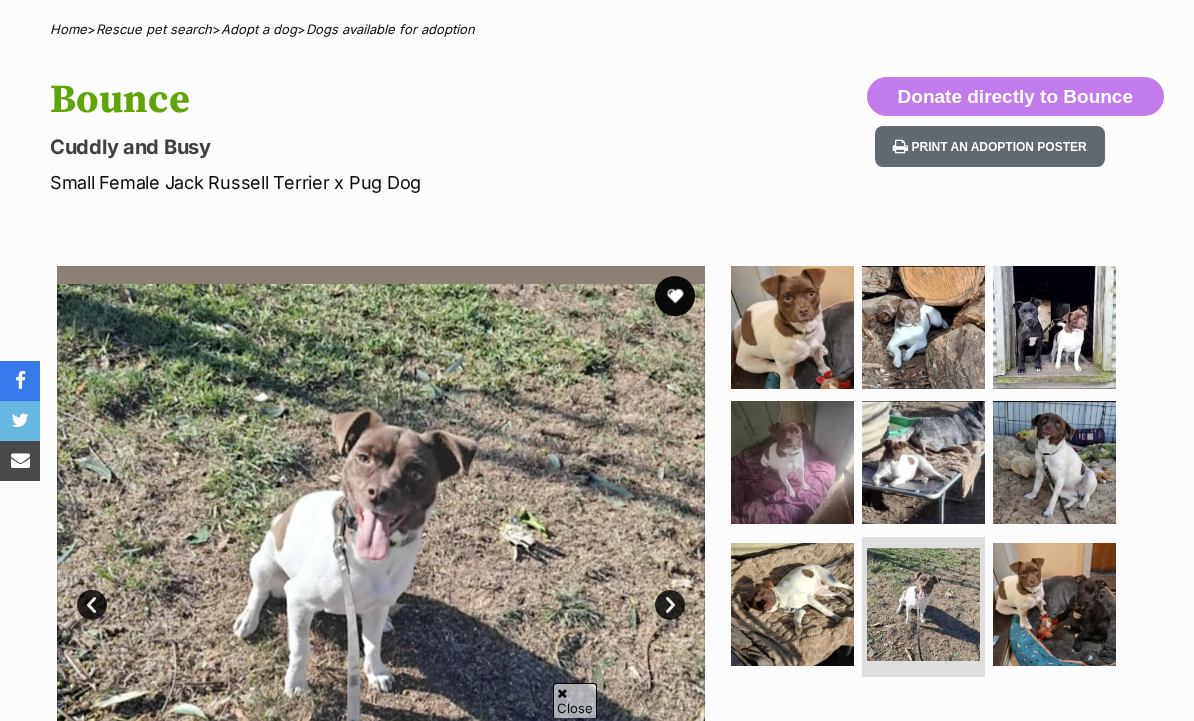 click at bounding box center (1054, 604) 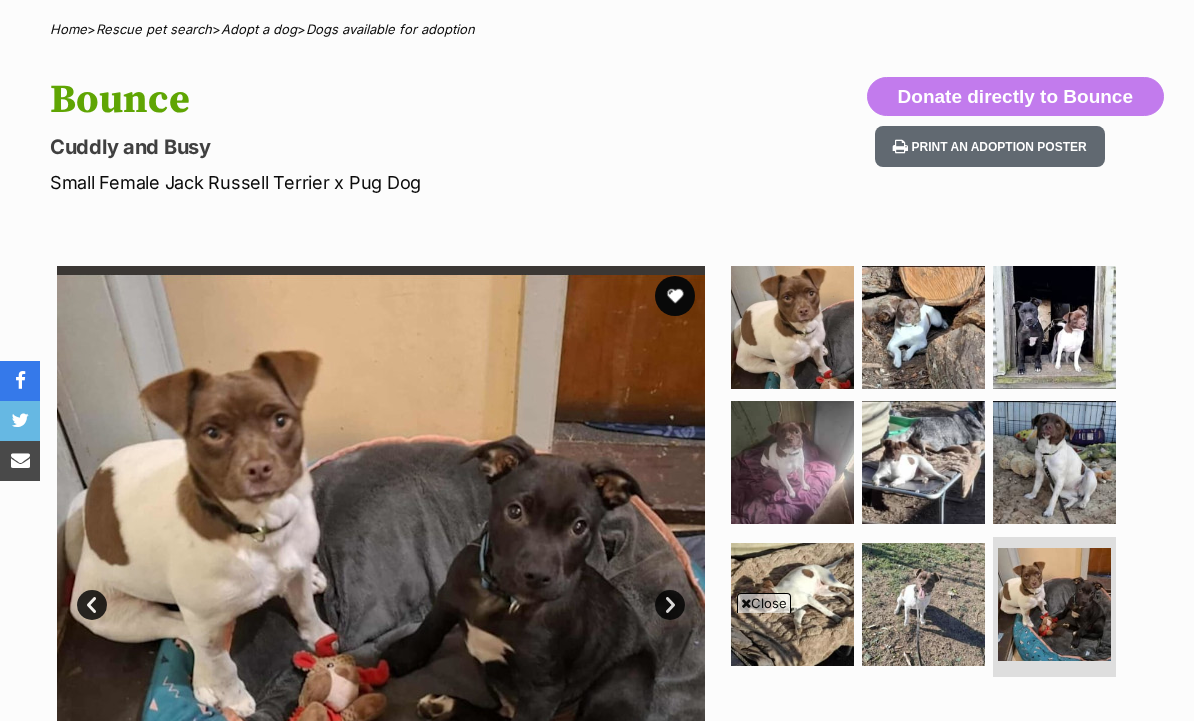 scroll, scrollTop: 0, scrollLeft: 0, axis: both 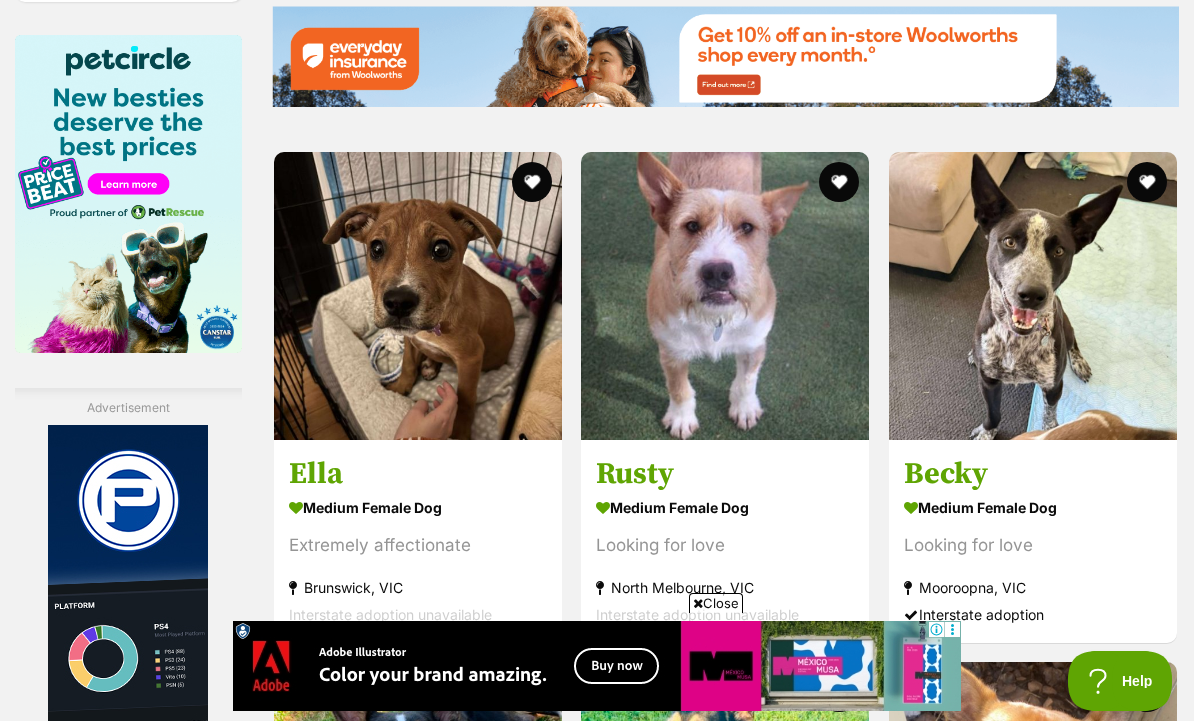 click on "medium female Dog
Extremely affectionate
Brunswick, VIC
Interstate adoption unavailable" at bounding box center (418, 559) 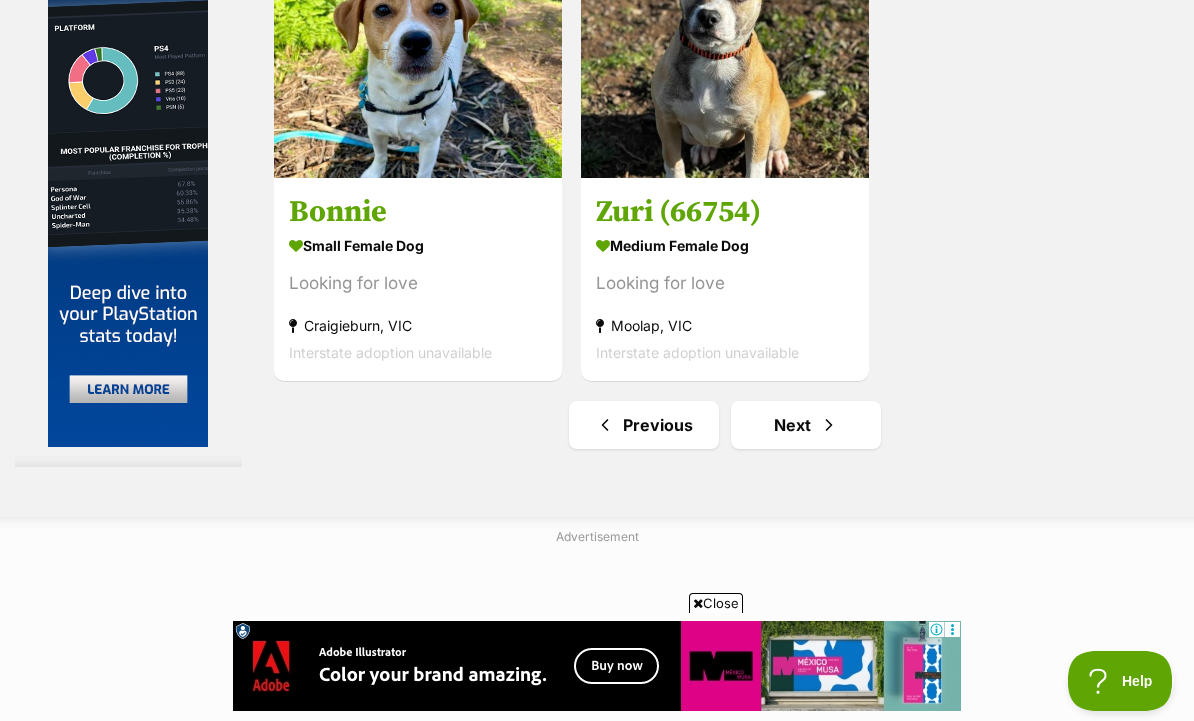 scroll, scrollTop: 4631, scrollLeft: 0, axis: vertical 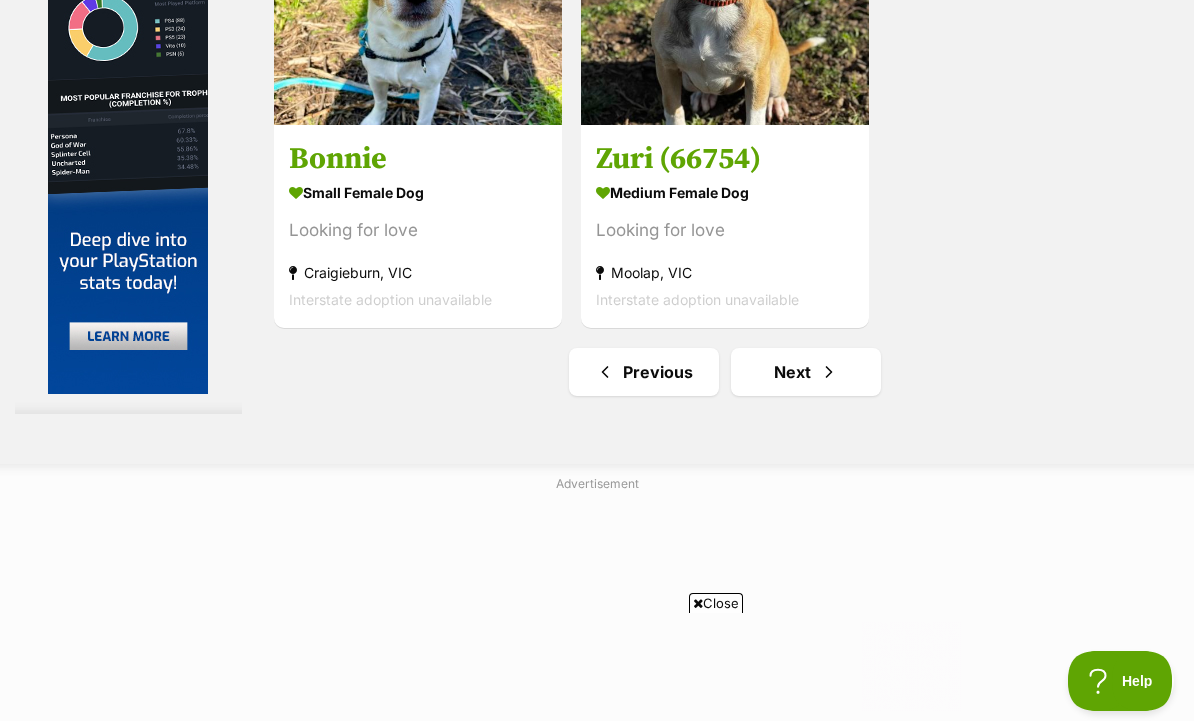 click on "Next" at bounding box center [806, 372] 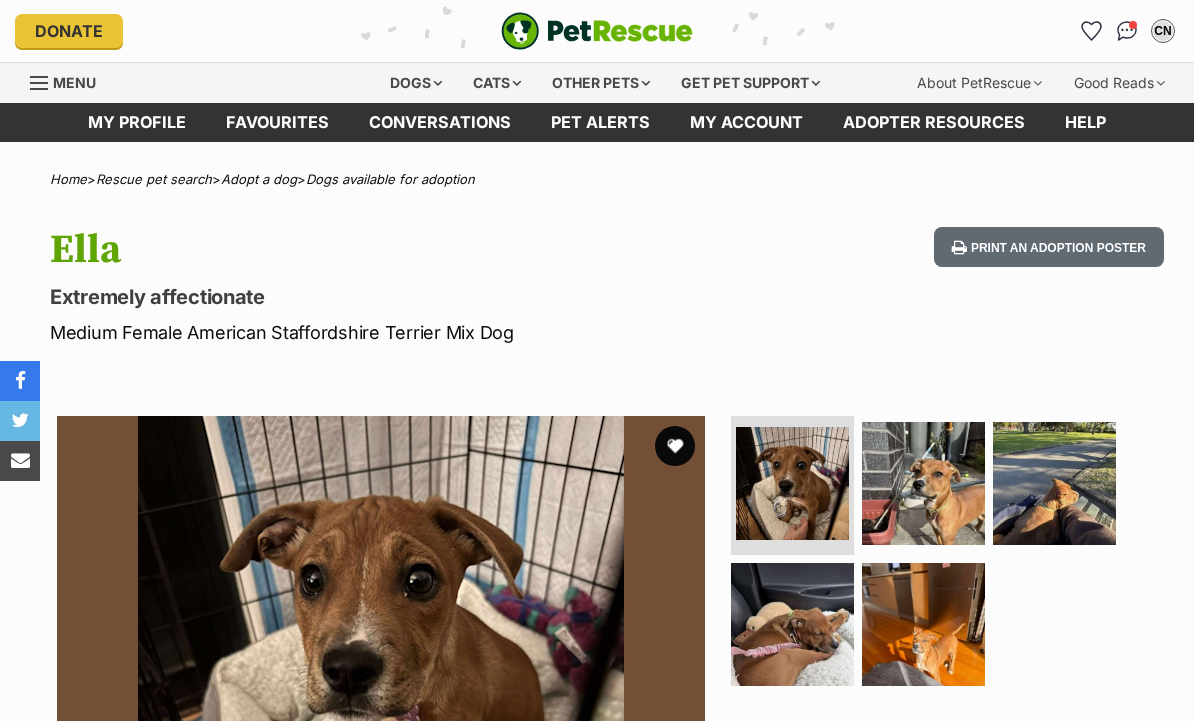 scroll, scrollTop: 0, scrollLeft: 0, axis: both 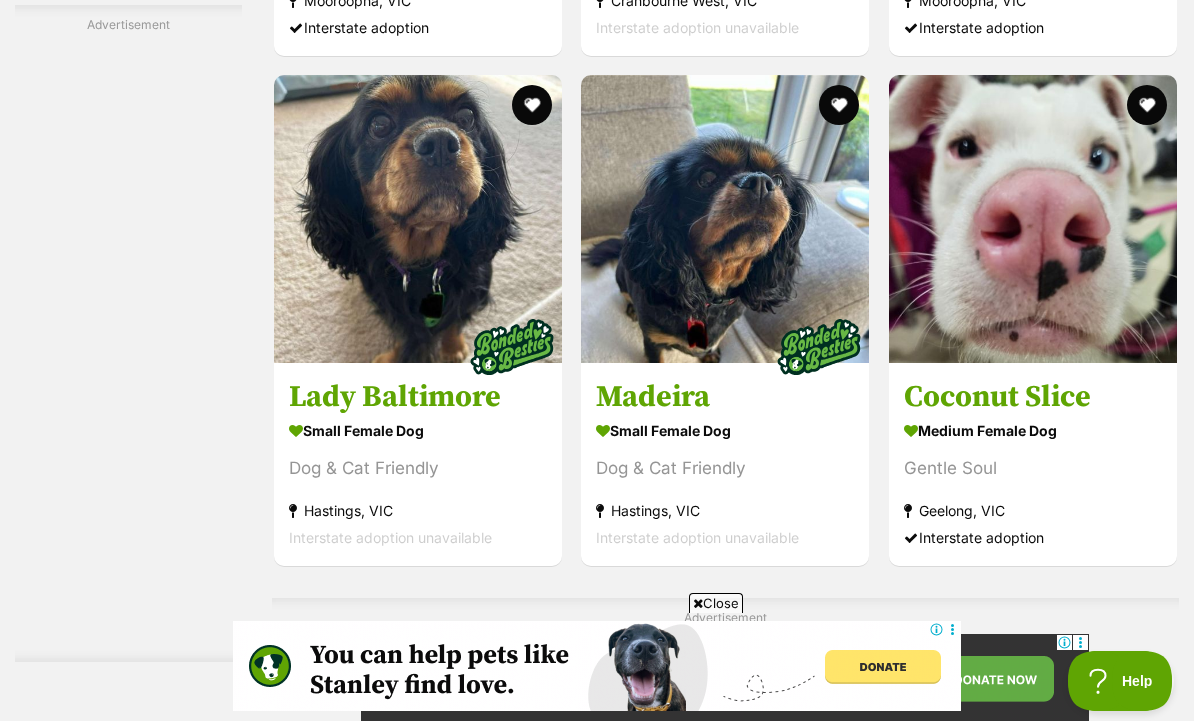 click on "small female Dog" at bounding box center [418, 430] 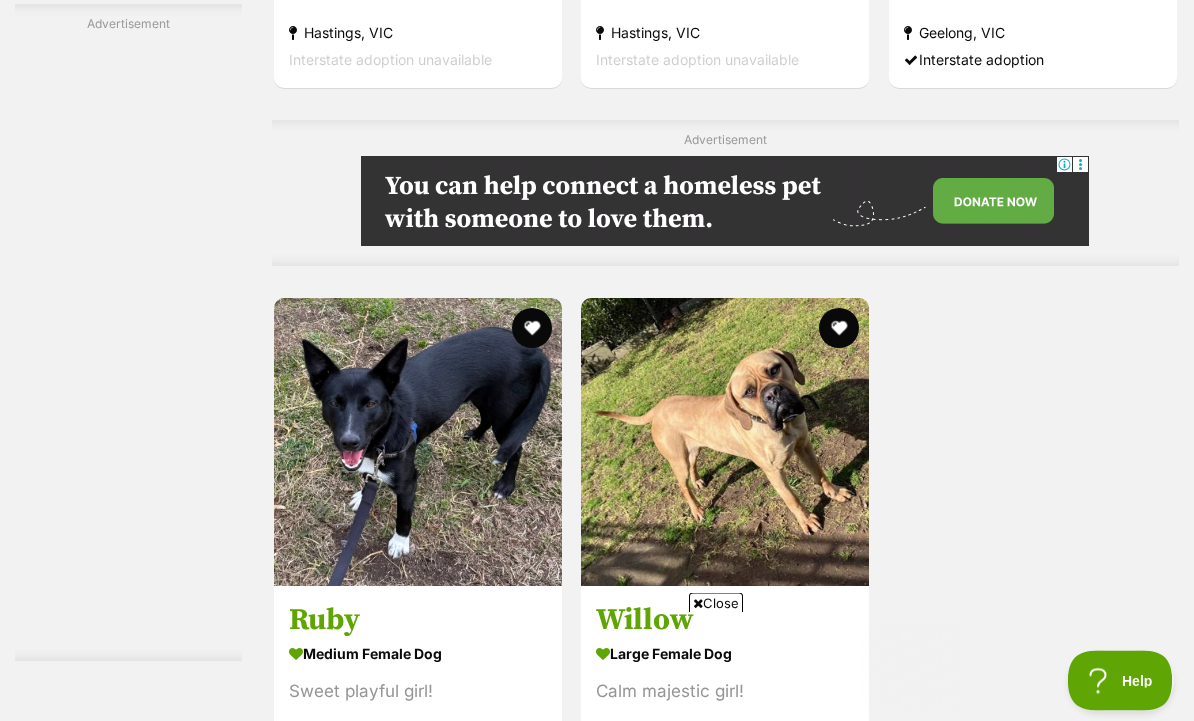 scroll, scrollTop: 0, scrollLeft: 0, axis: both 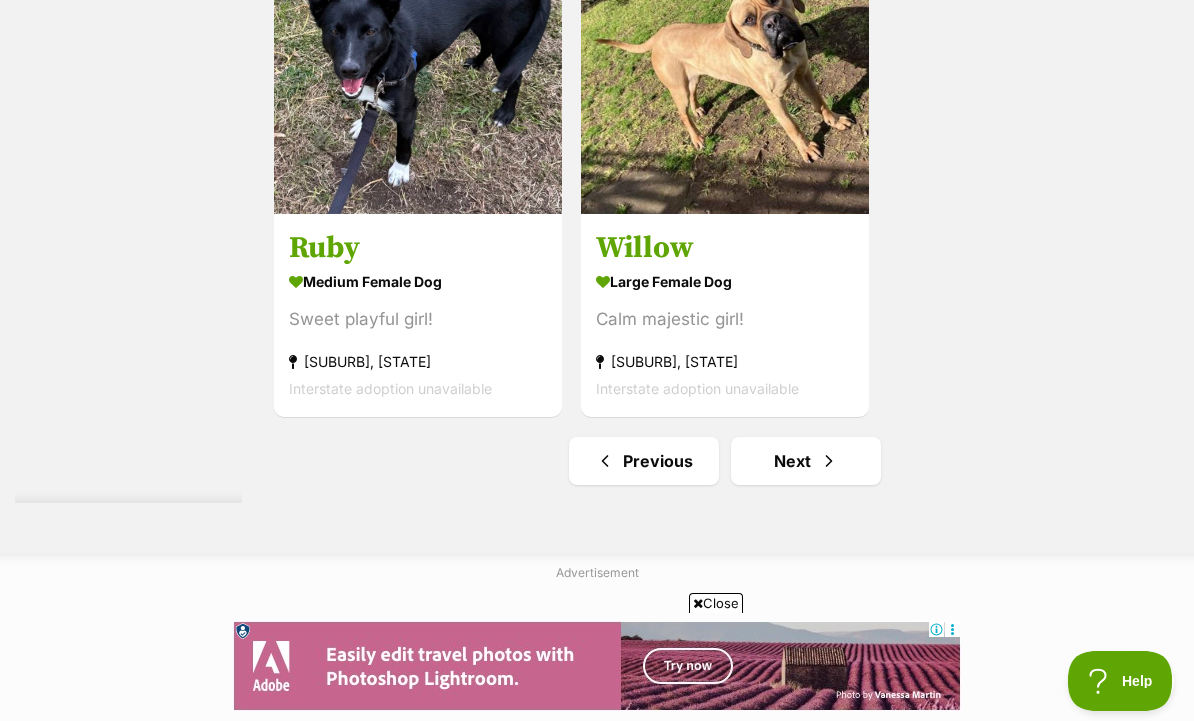 click on "Next" at bounding box center (806, 461) 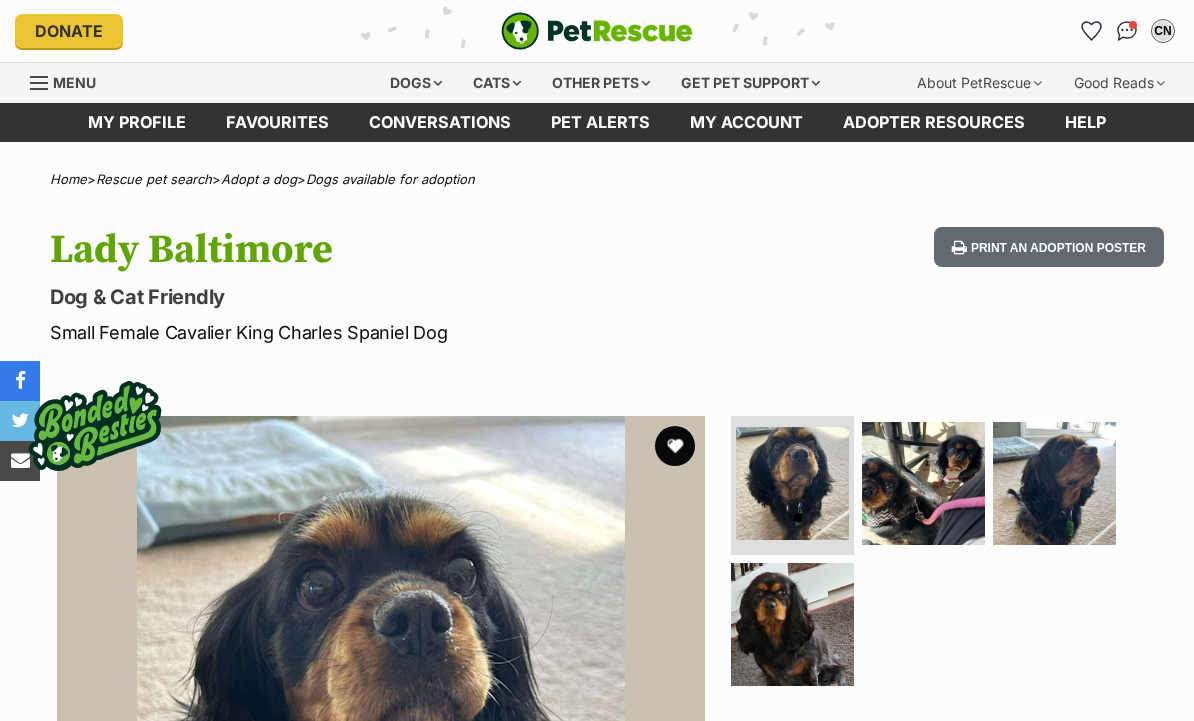 scroll, scrollTop: 0, scrollLeft: 0, axis: both 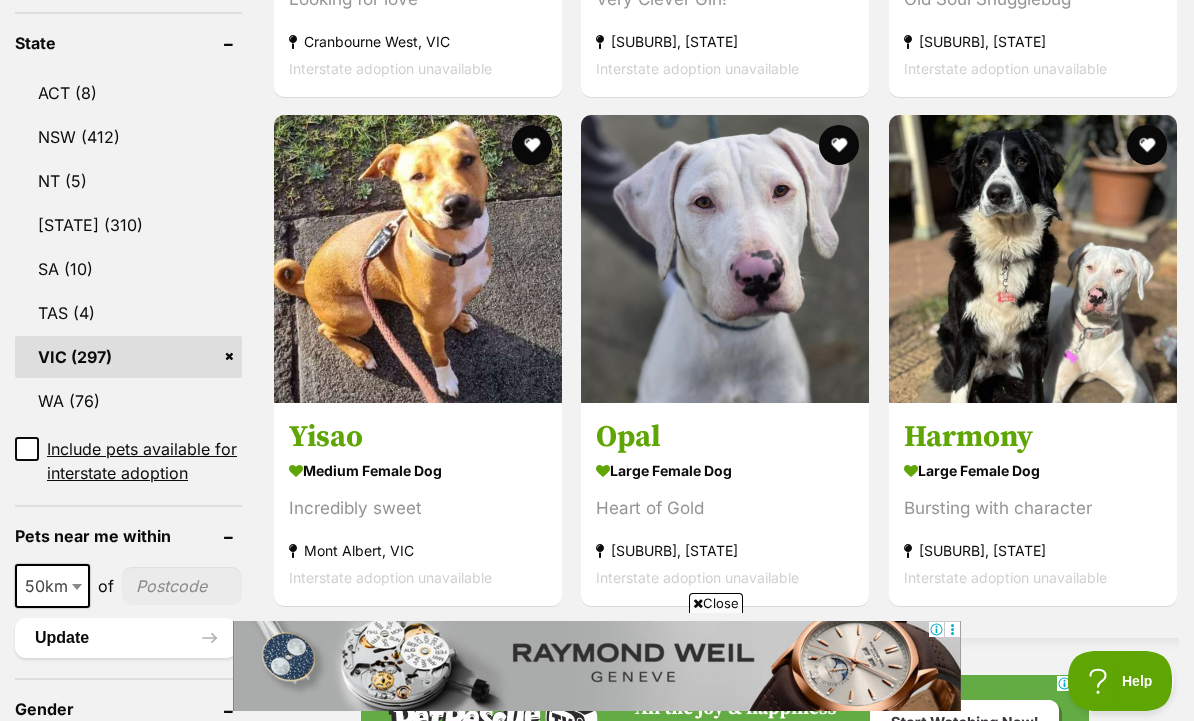 click on "medium female Dog" at bounding box center [418, 470] 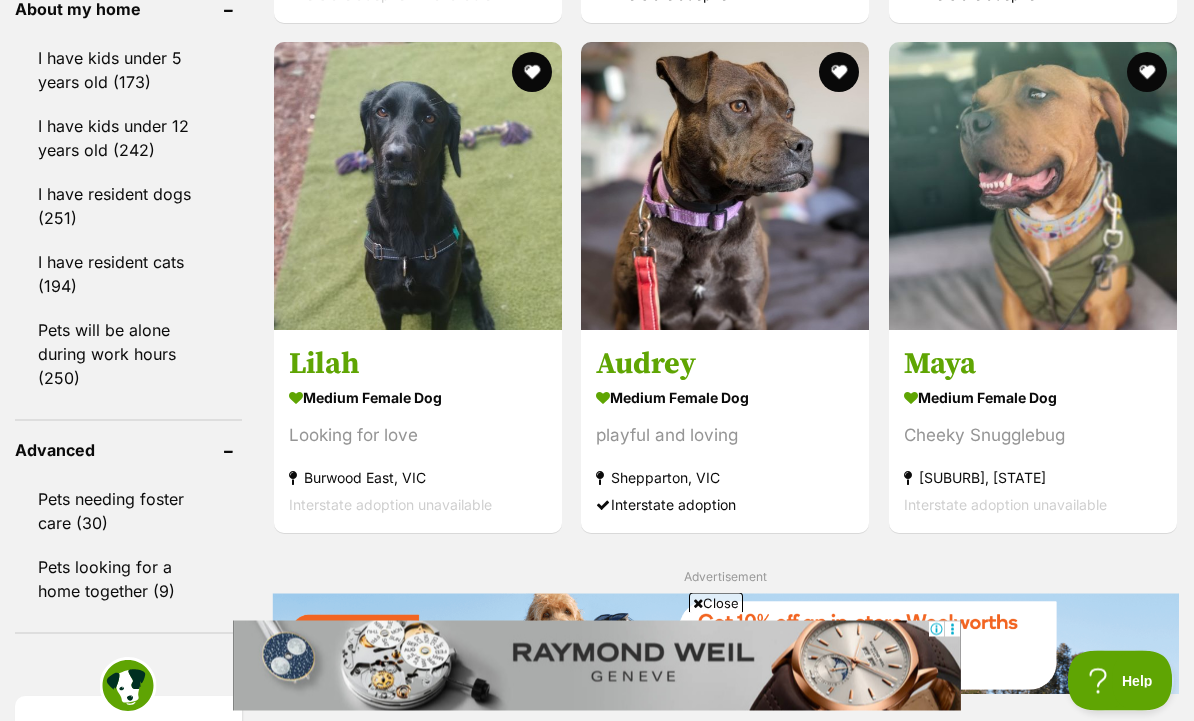scroll, scrollTop: 2332, scrollLeft: 0, axis: vertical 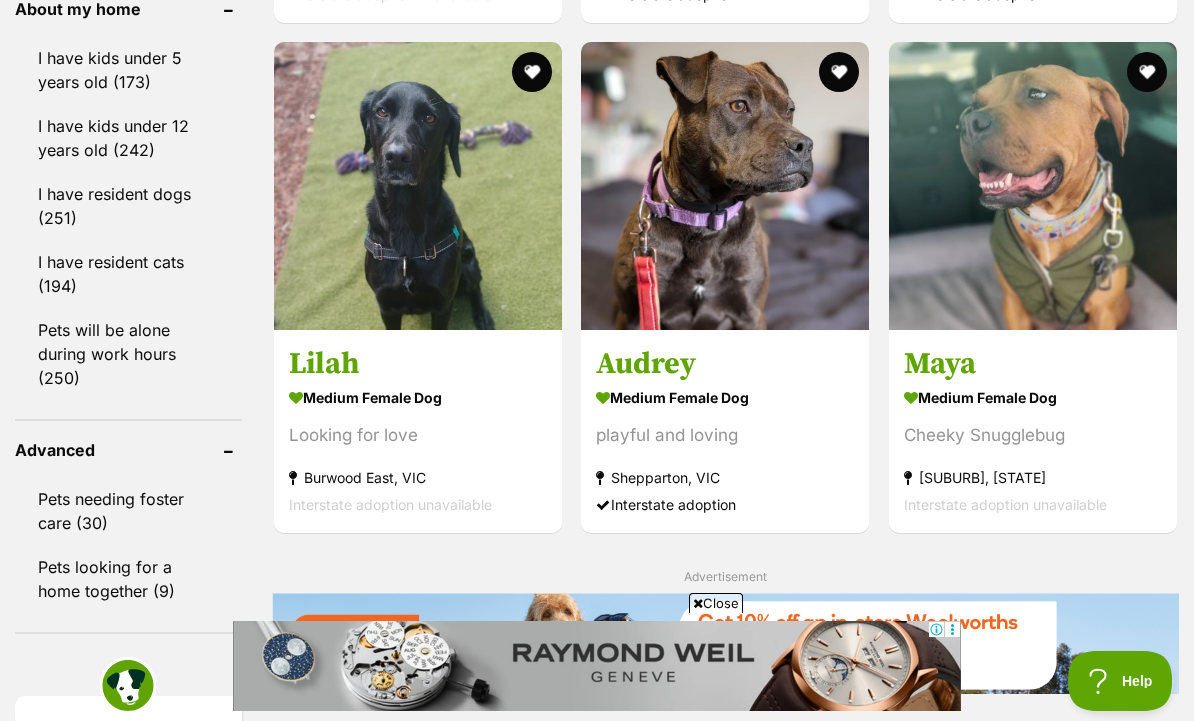 click on "medium female Dog
Looking for love
Burwood East, VIC
Interstate adoption unavailable" at bounding box center (418, 450) 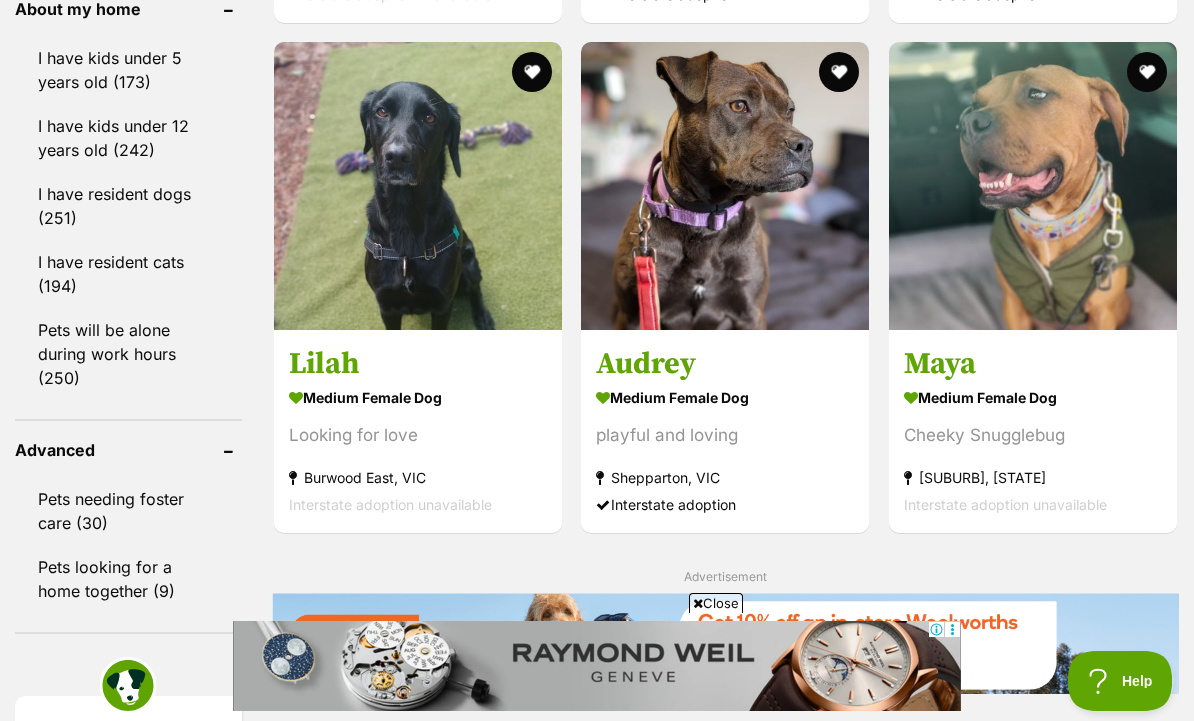 scroll, scrollTop: 2399, scrollLeft: 0, axis: vertical 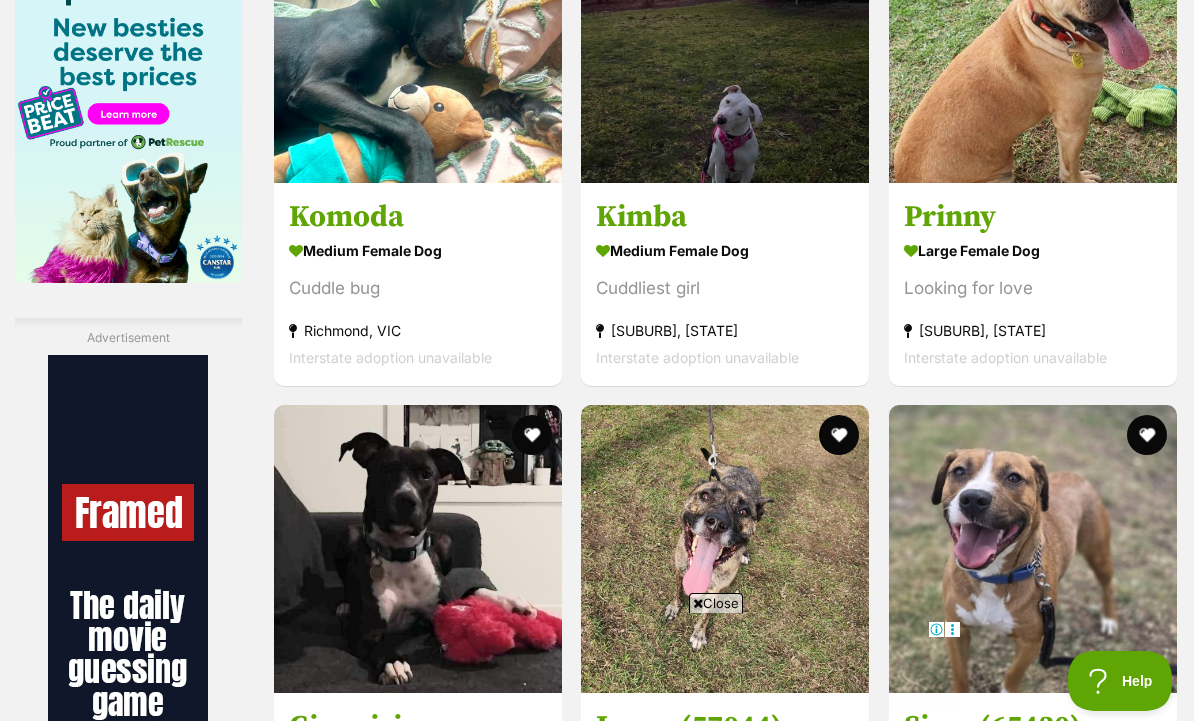 click on "medium female Dog
Cuddle bug
Richmond, VIC
Interstate adoption unavailable" at bounding box center (418, 303) 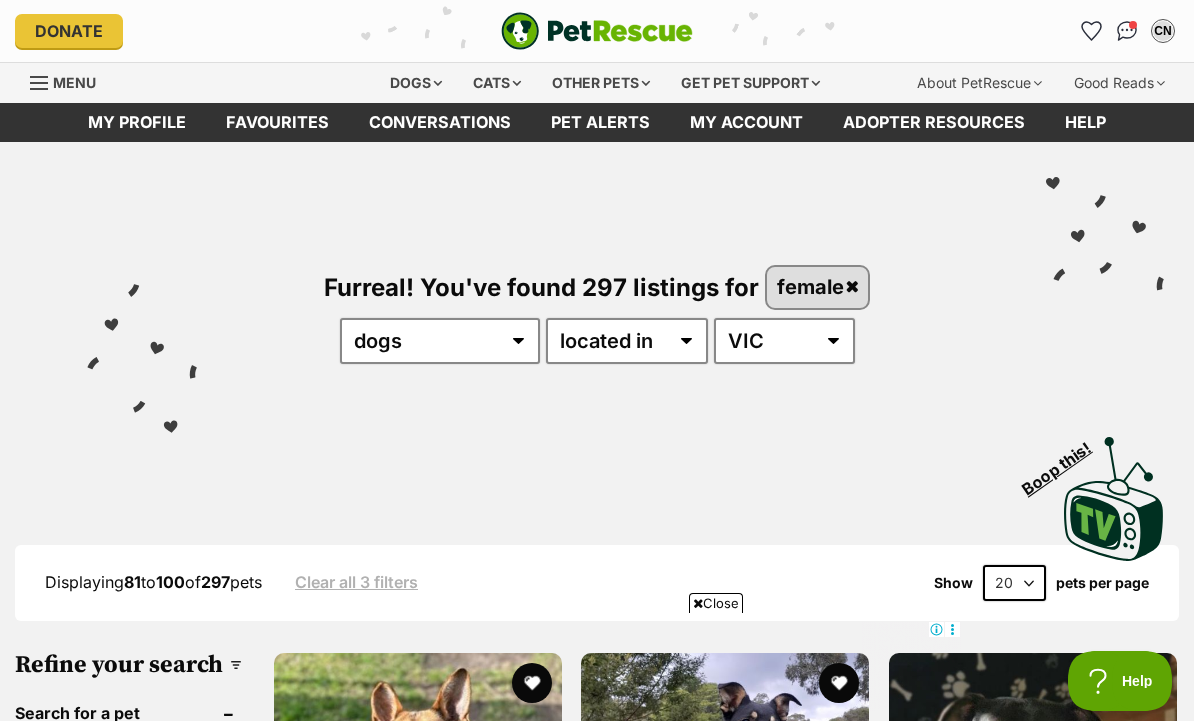 scroll, scrollTop: 3242, scrollLeft: 0, axis: vertical 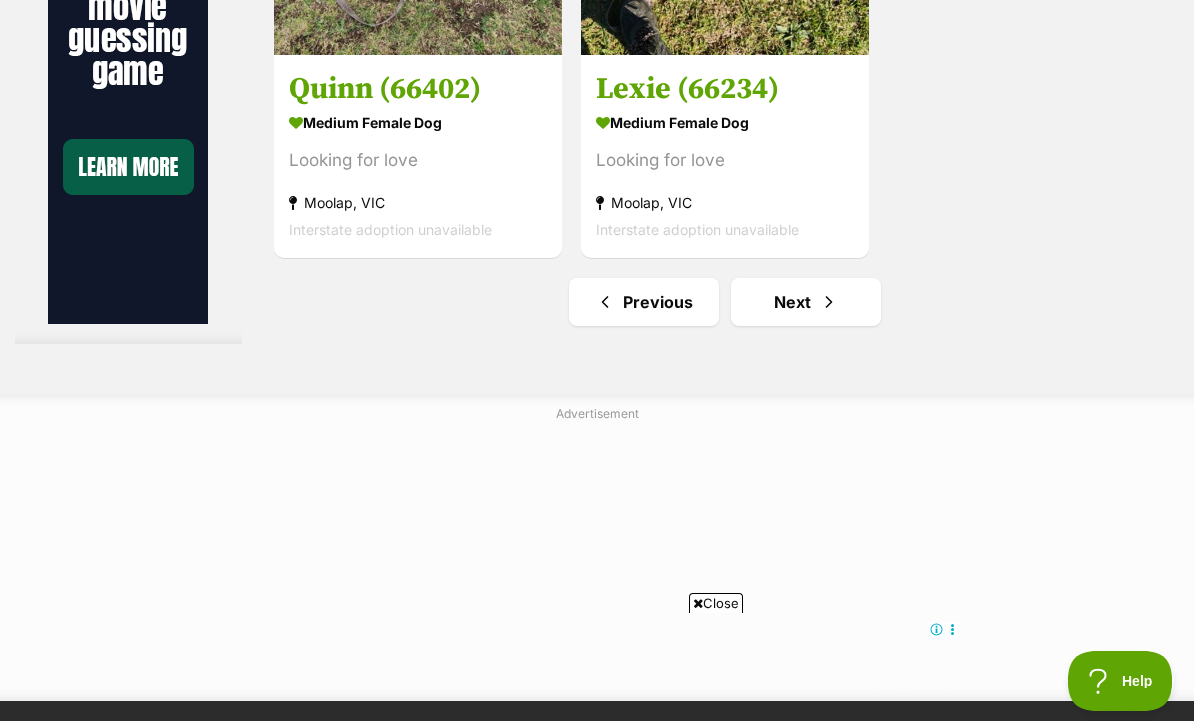 click on "Next" at bounding box center [806, 302] 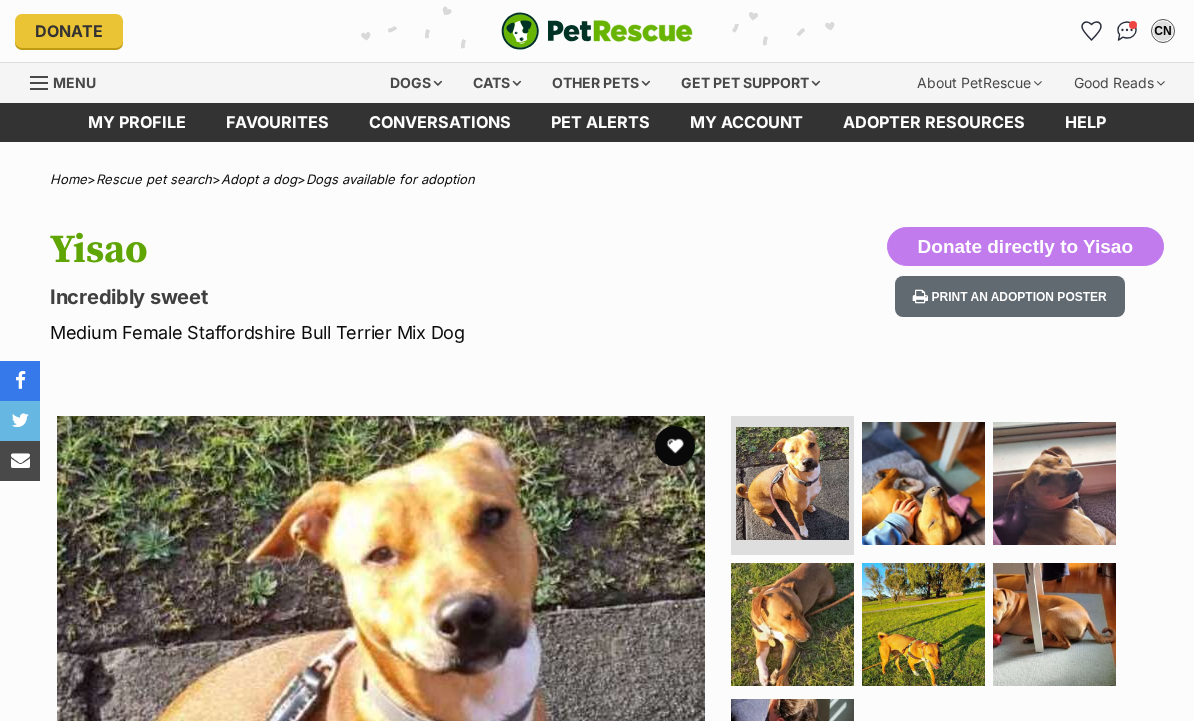 scroll, scrollTop: 0, scrollLeft: 0, axis: both 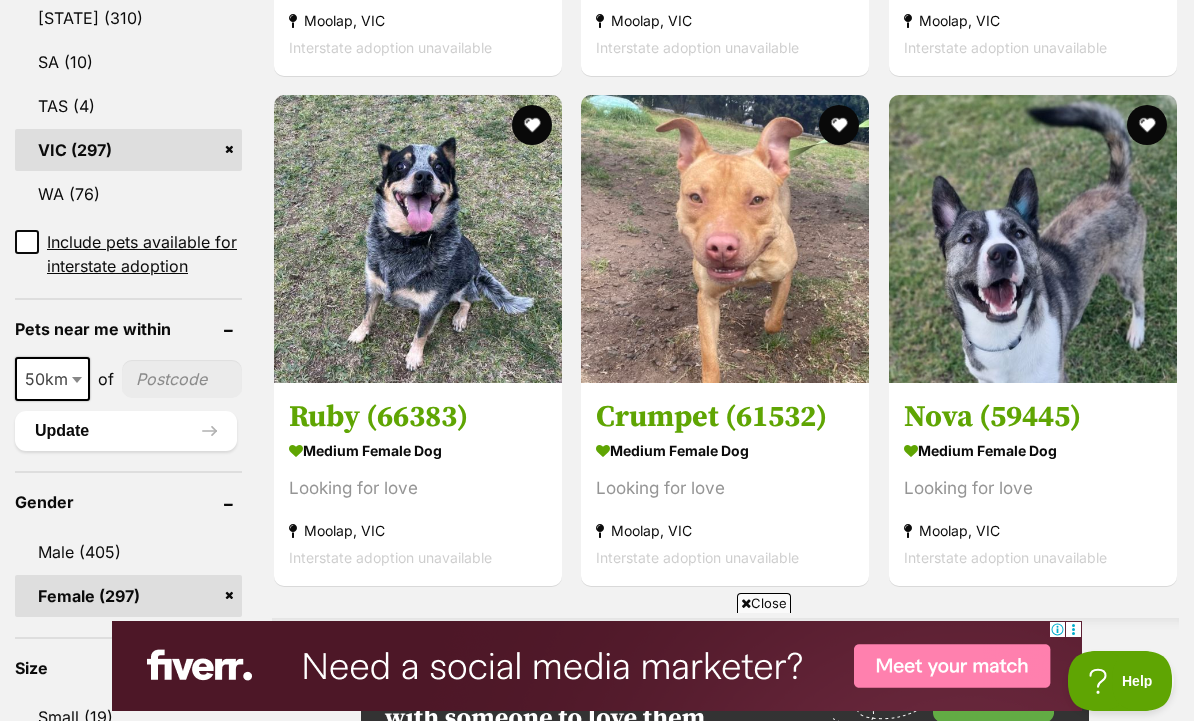 click on "medium female Dog" at bounding box center [725, 450] 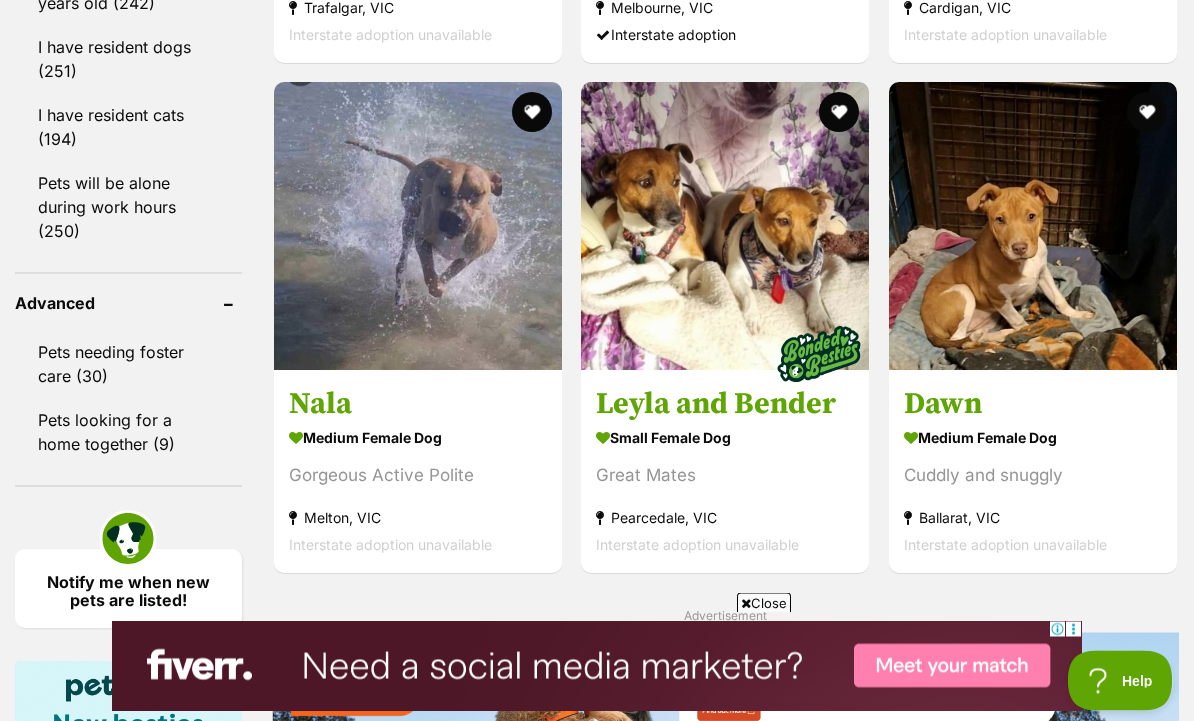 scroll, scrollTop: 2479, scrollLeft: 0, axis: vertical 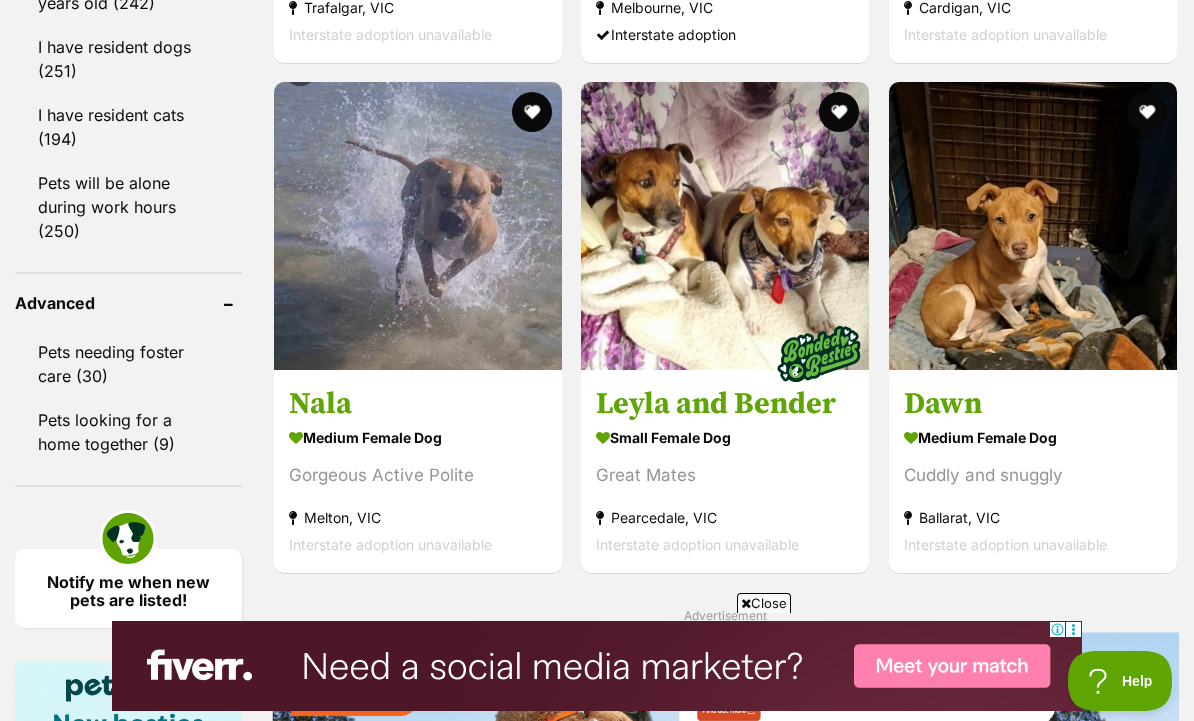 click on "small female Dog" at bounding box center (725, 436) 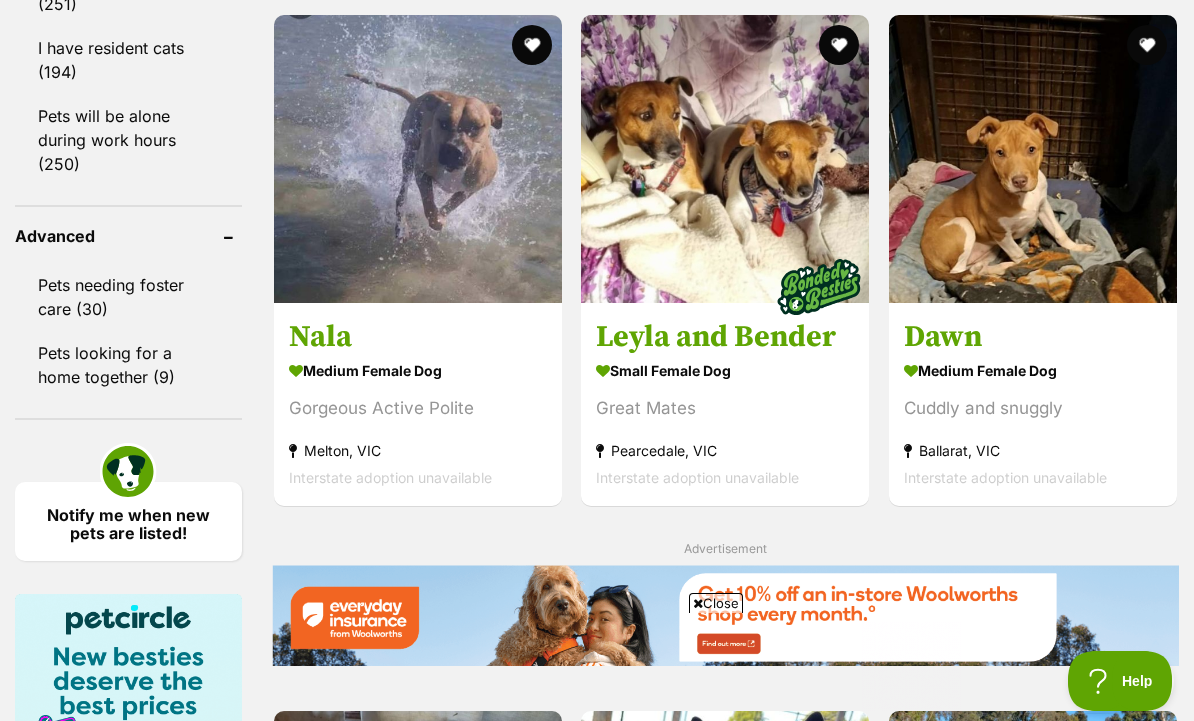 scroll, scrollTop: 0, scrollLeft: 0, axis: both 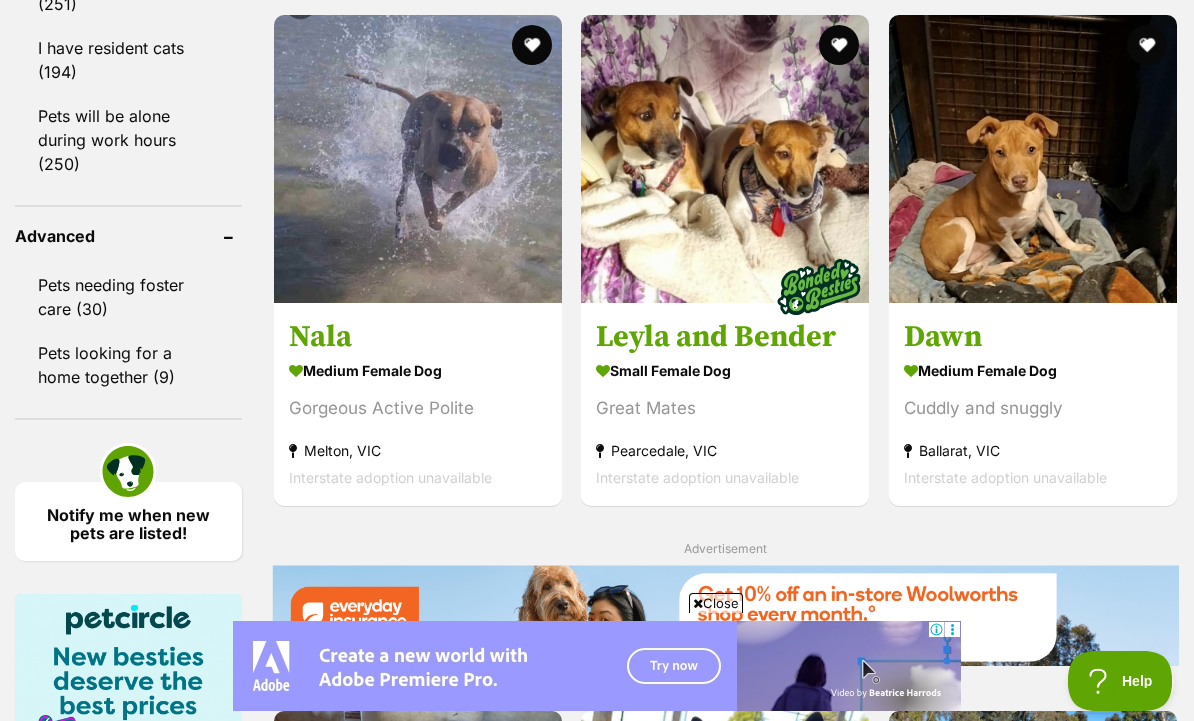 click on "medium female Dog" at bounding box center (1033, 369) 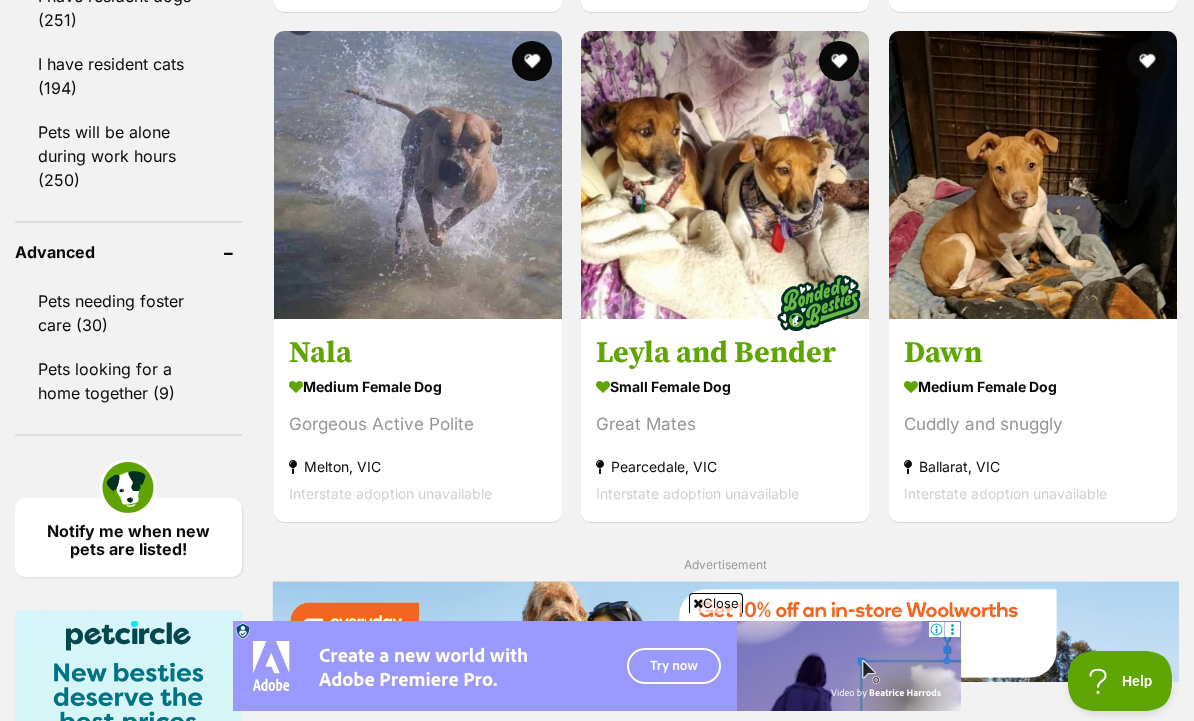 scroll, scrollTop: 2692, scrollLeft: 0, axis: vertical 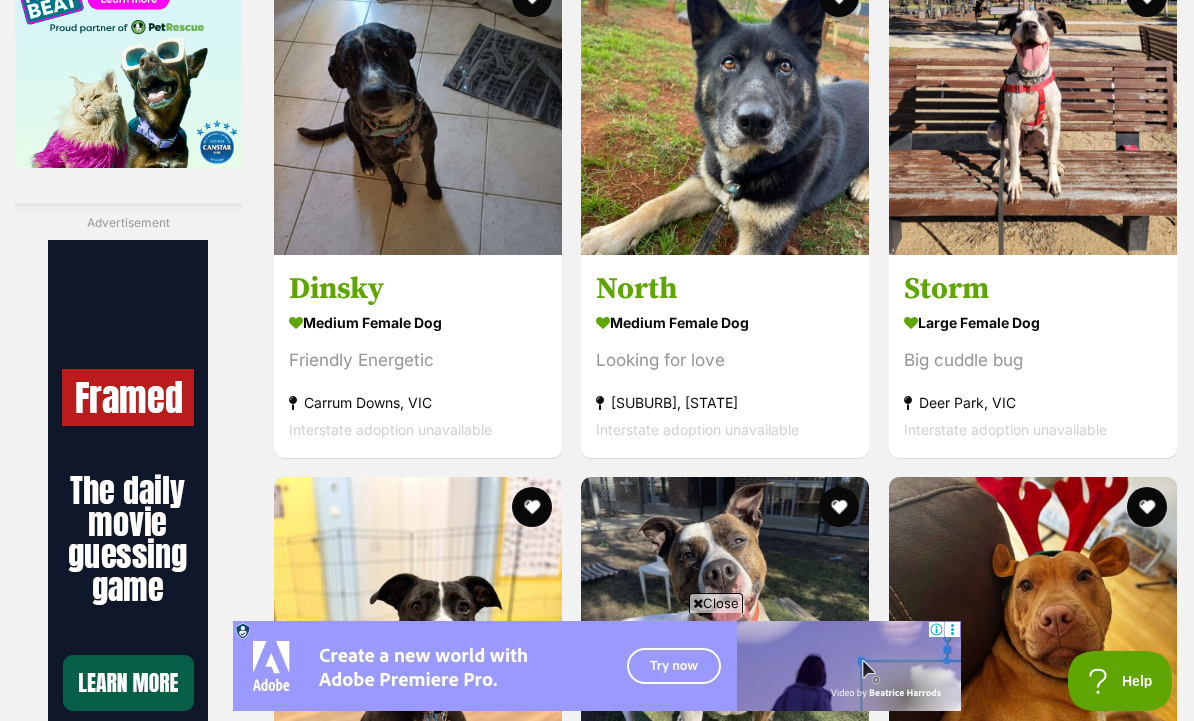 click on "Friendly Energetic" at bounding box center [418, 359] 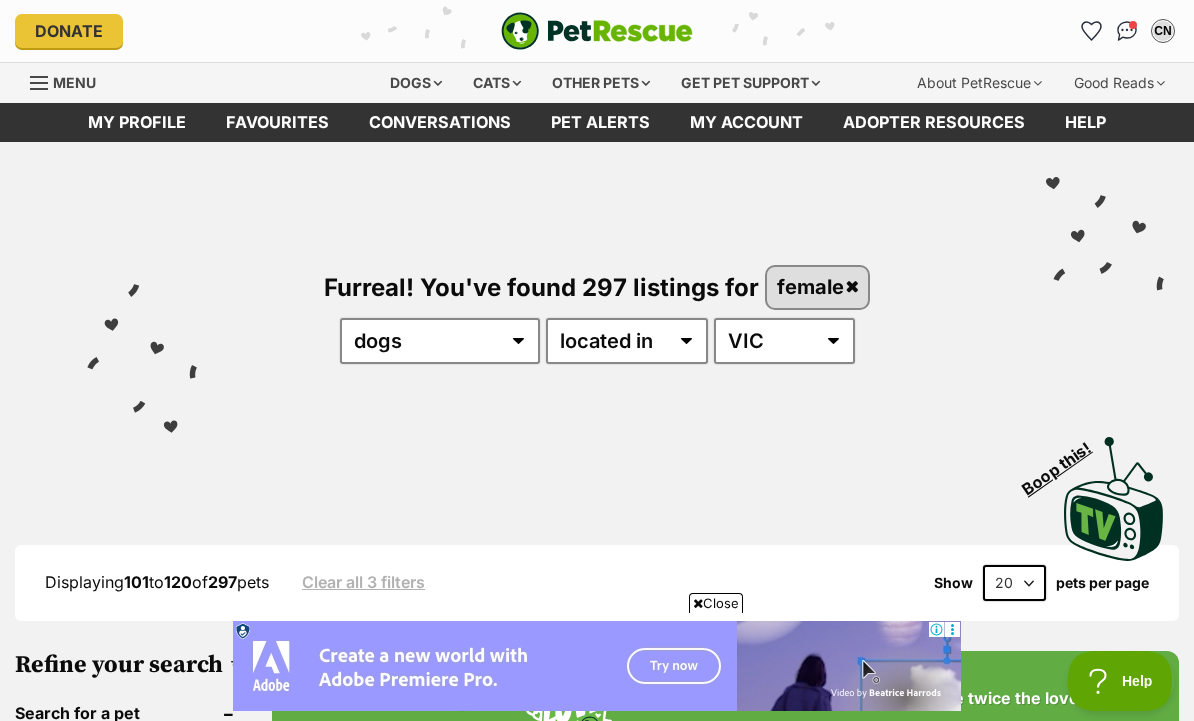 scroll, scrollTop: 3357, scrollLeft: 0, axis: vertical 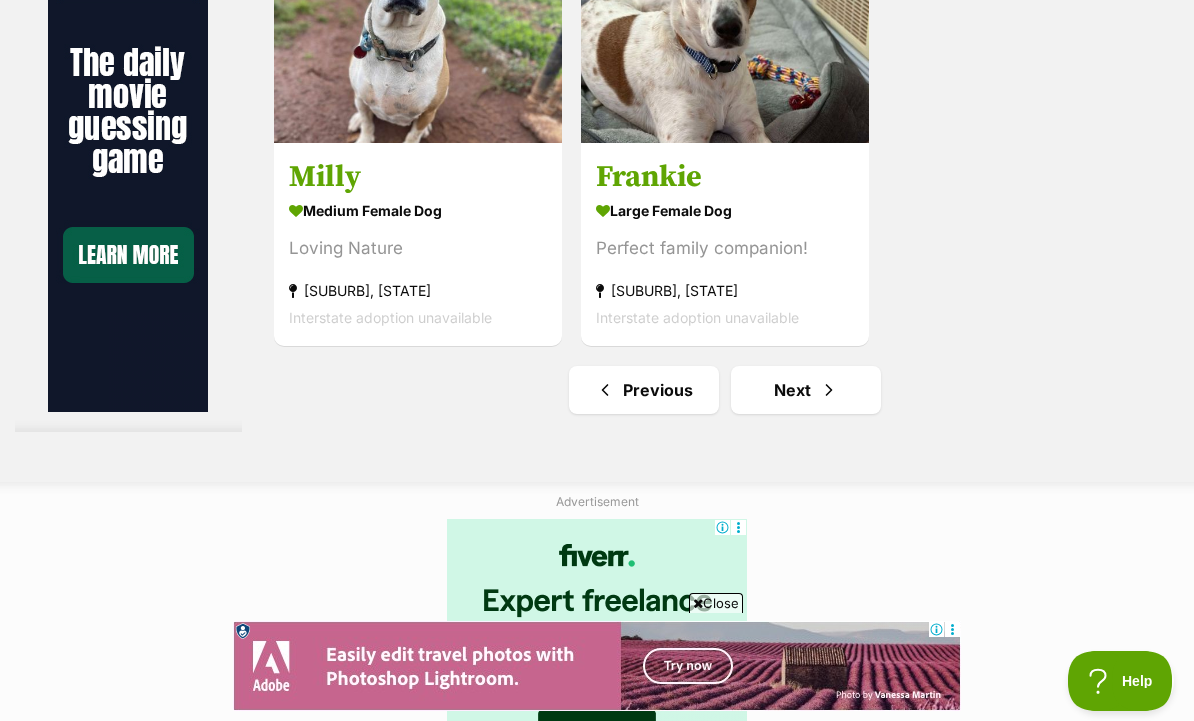 click on "Next" at bounding box center (806, 390) 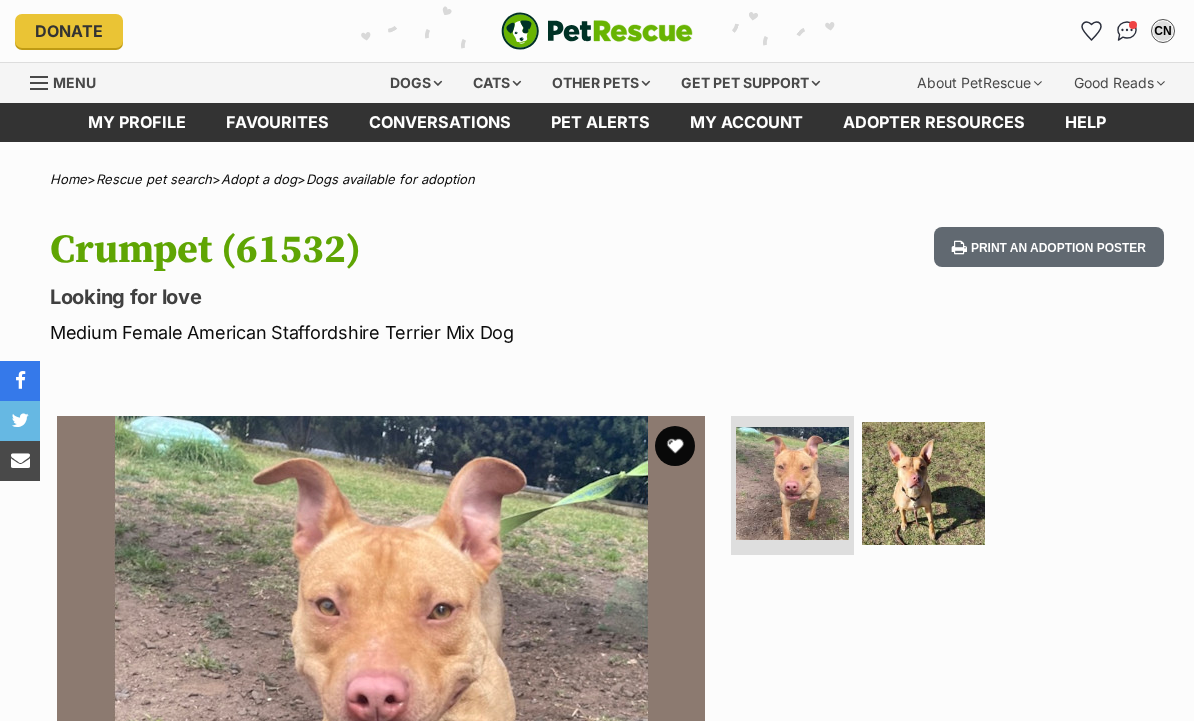 scroll, scrollTop: 0, scrollLeft: 0, axis: both 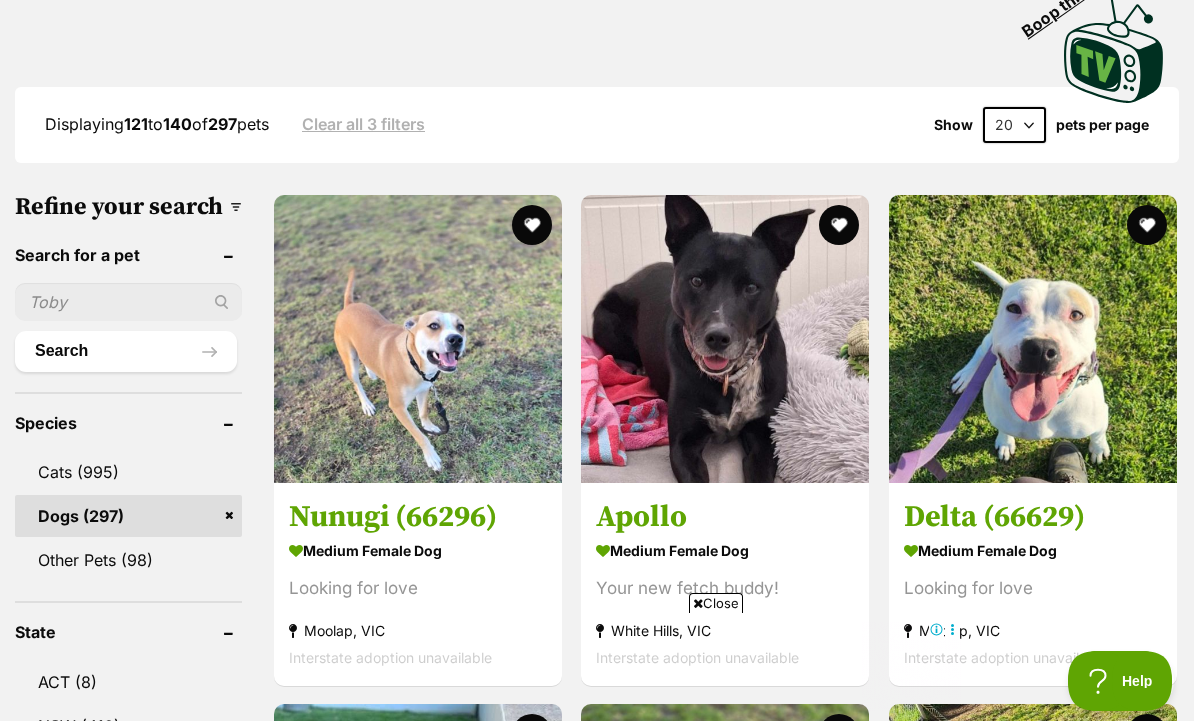 click on "medium female Dog" at bounding box center [725, 549] 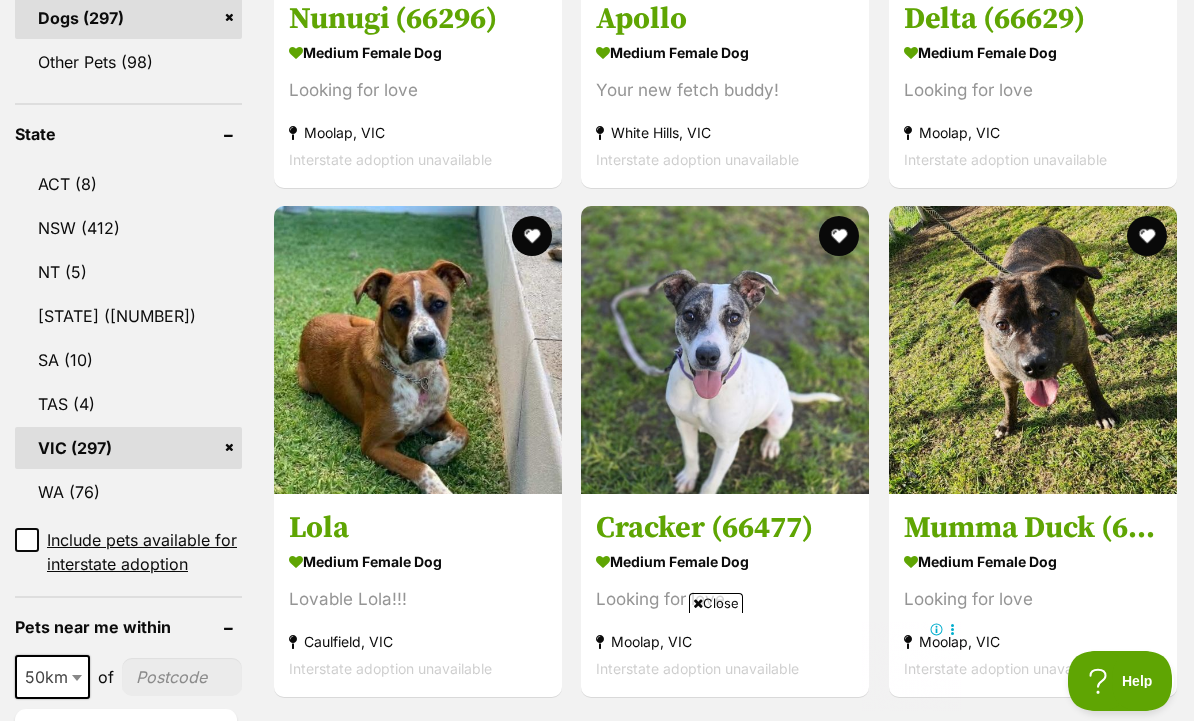 scroll, scrollTop: 0, scrollLeft: 0, axis: both 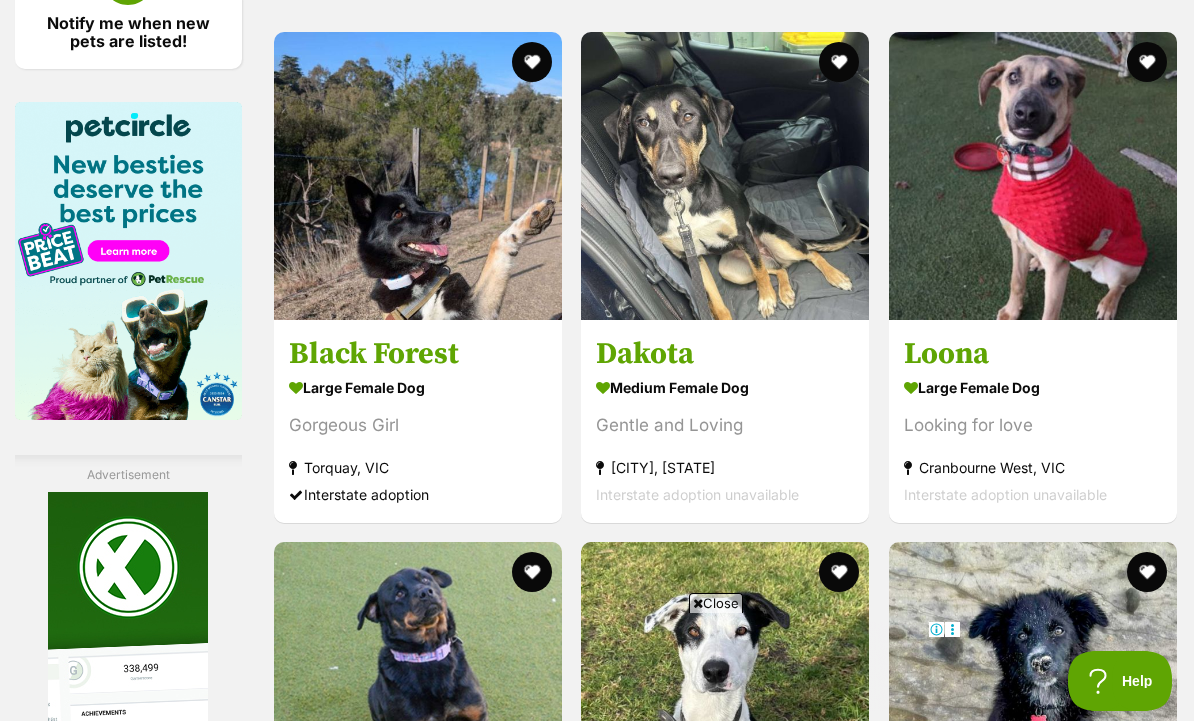 click on "medium female Dog
Gentle and Loving
Altona North, VIC
Interstate adoption unavailable" at bounding box center (725, 440) 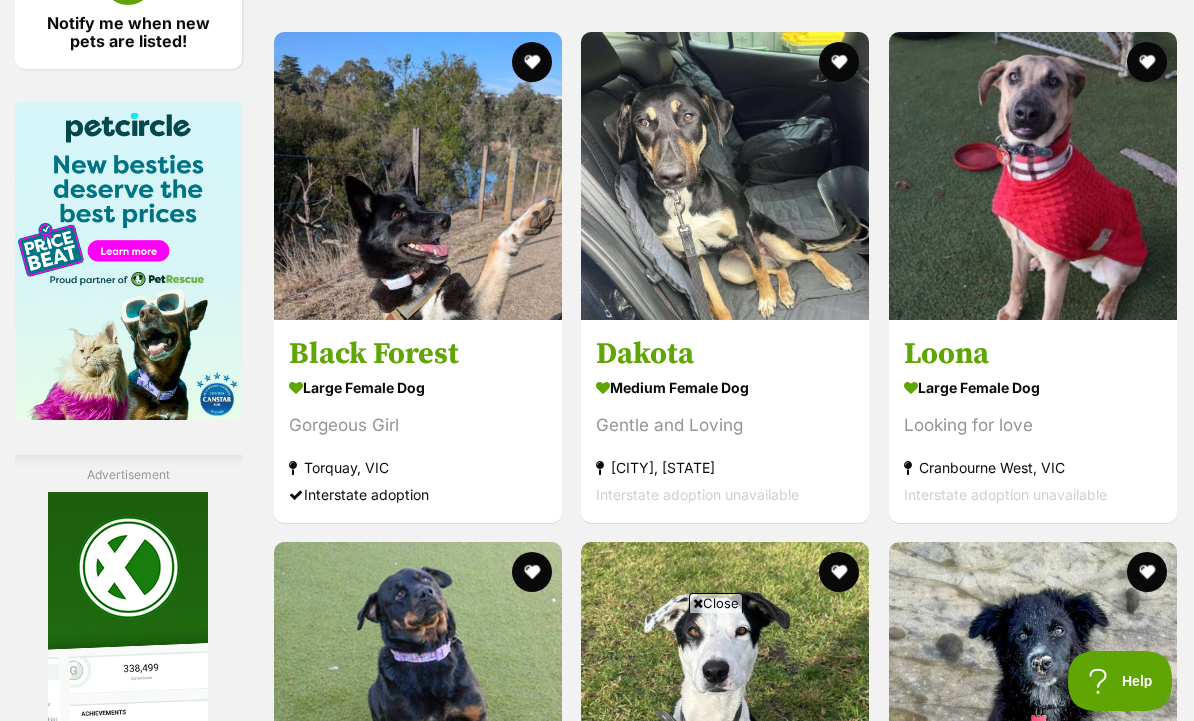 scroll, scrollTop: 3105, scrollLeft: 0, axis: vertical 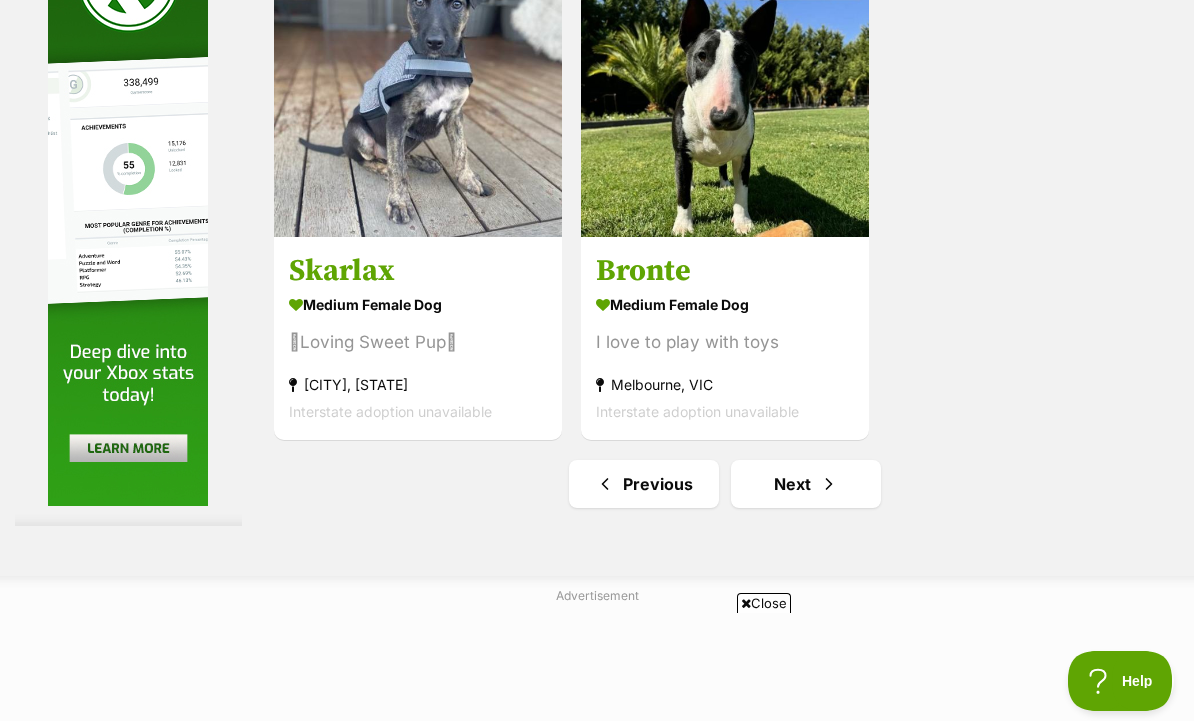 click on "Next" at bounding box center [806, 484] 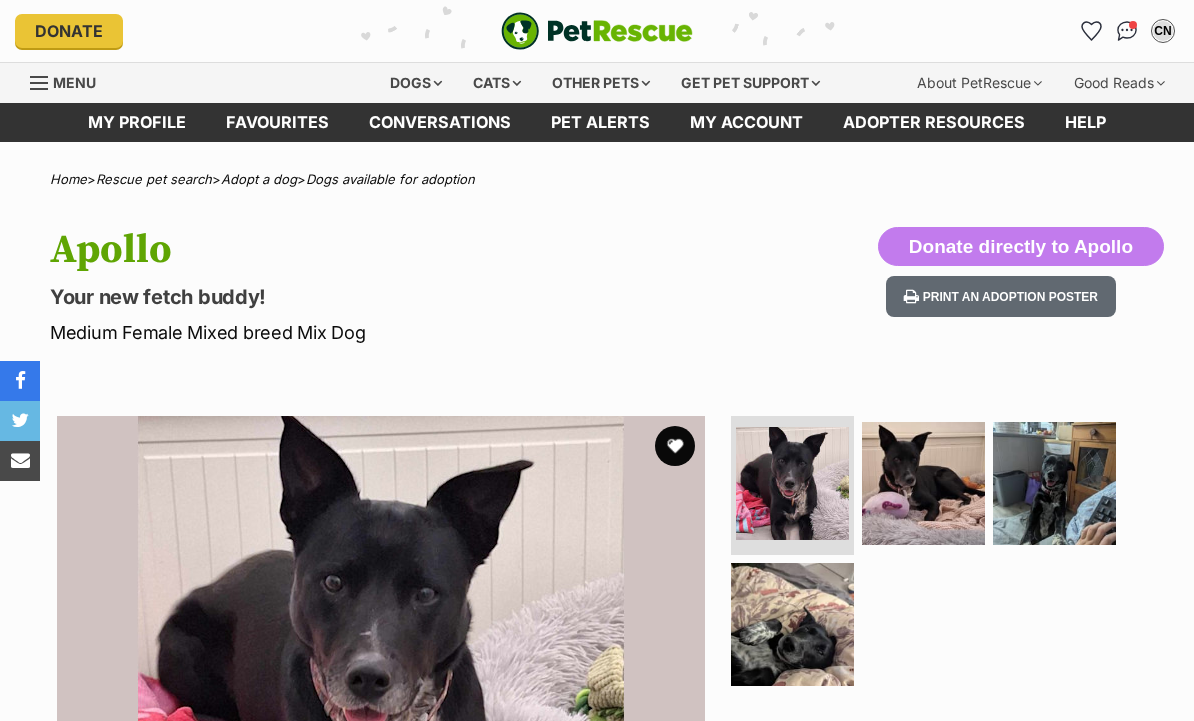 scroll, scrollTop: 0, scrollLeft: 0, axis: both 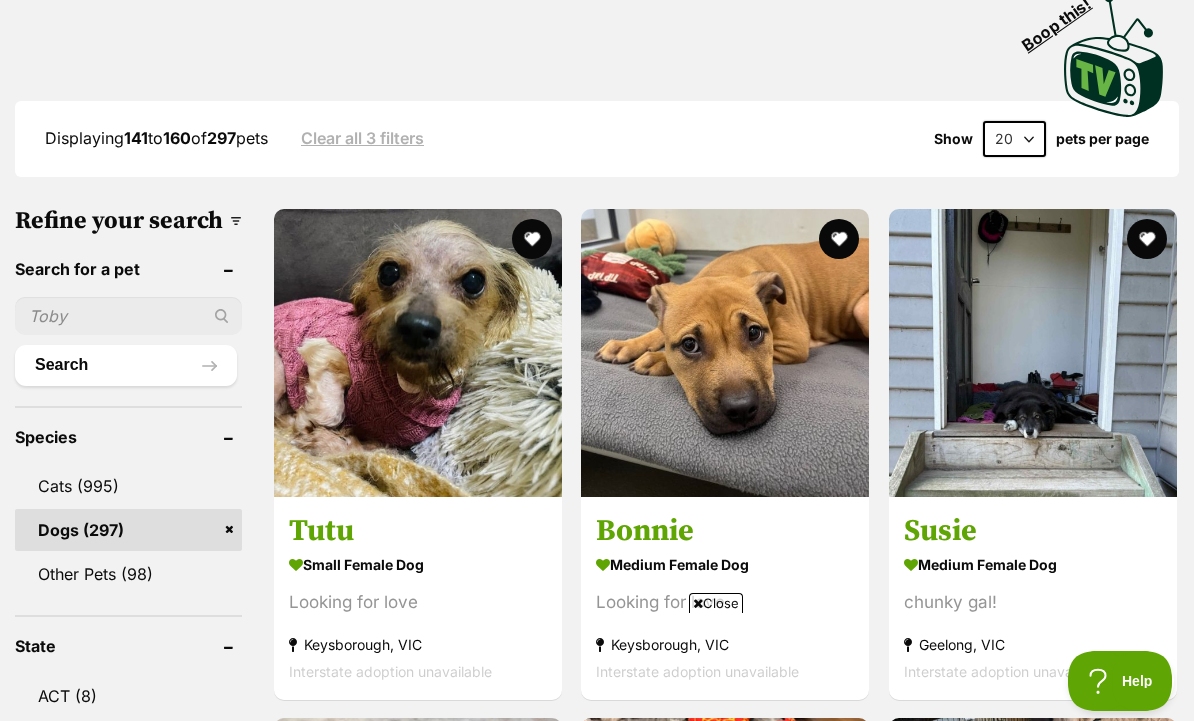 click on "small female Dog" at bounding box center [418, 563] 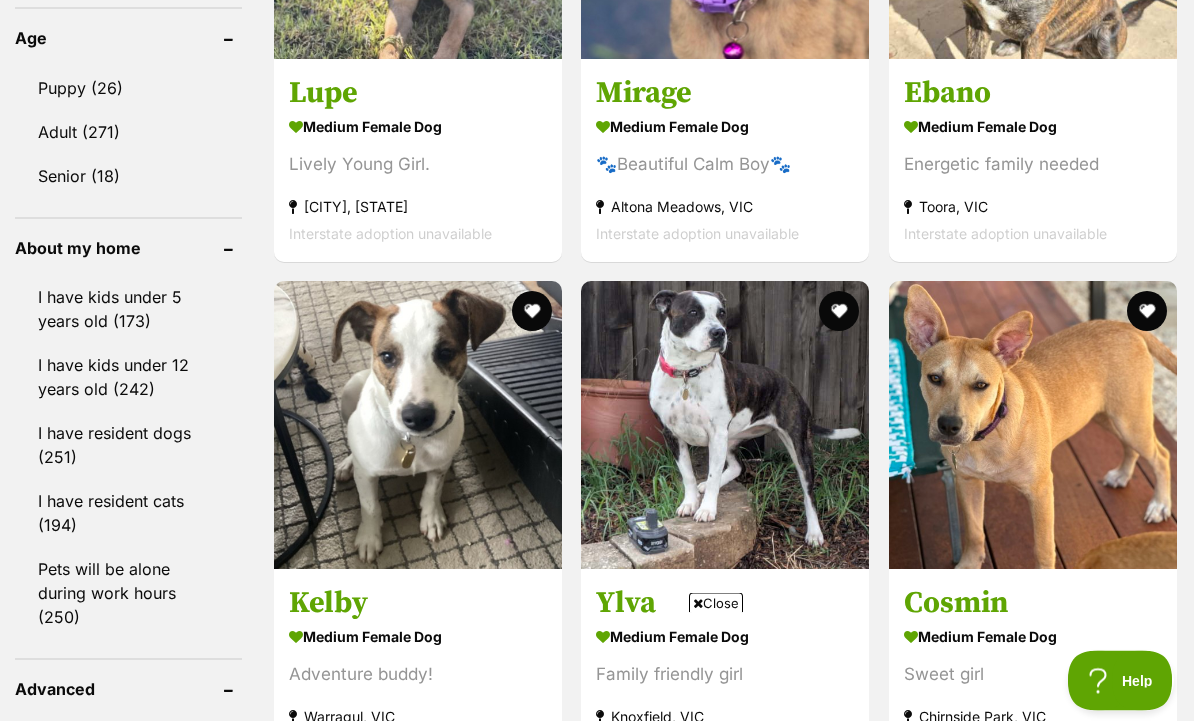 scroll, scrollTop: 2099, scrollLeft: 0, axis: vertical 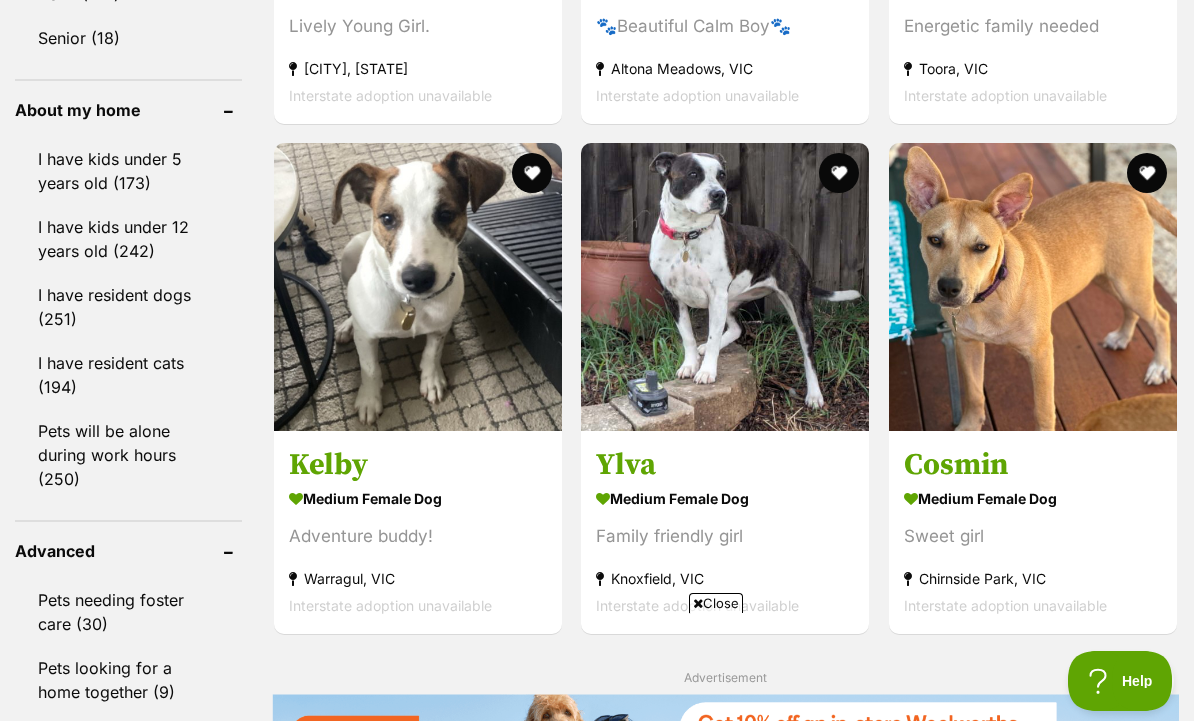 click on "medium female Dog
Adventure buddy!
[CITY], [STATE]
Interstate adoption unavailable" at bounding box center [418, 551] 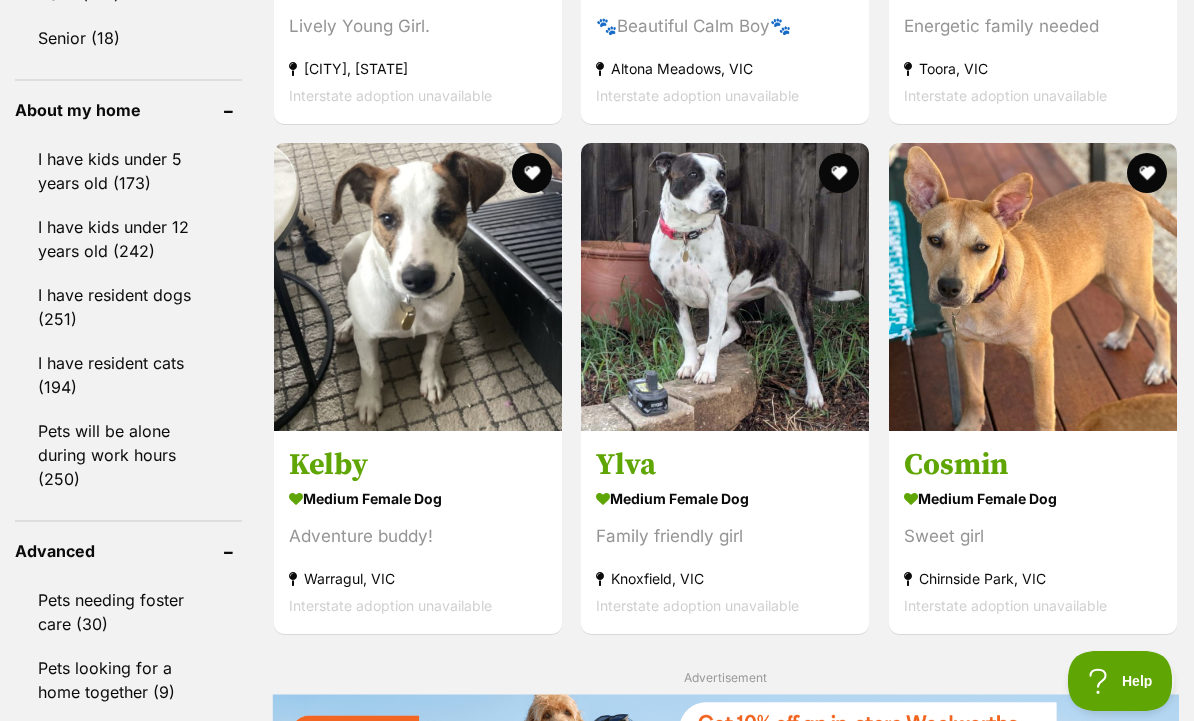 scroll, scrollTop: 0, scrollLeft: 0, axis: both 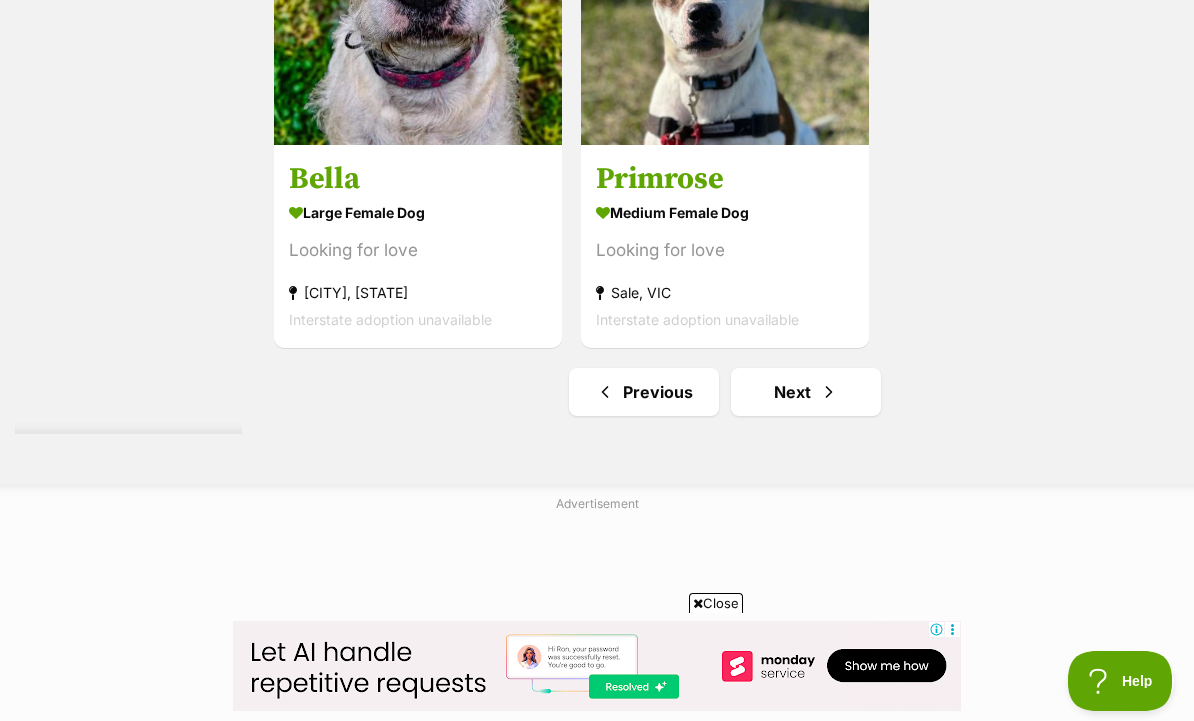 click on "Next" at bounding box center [806, 392] 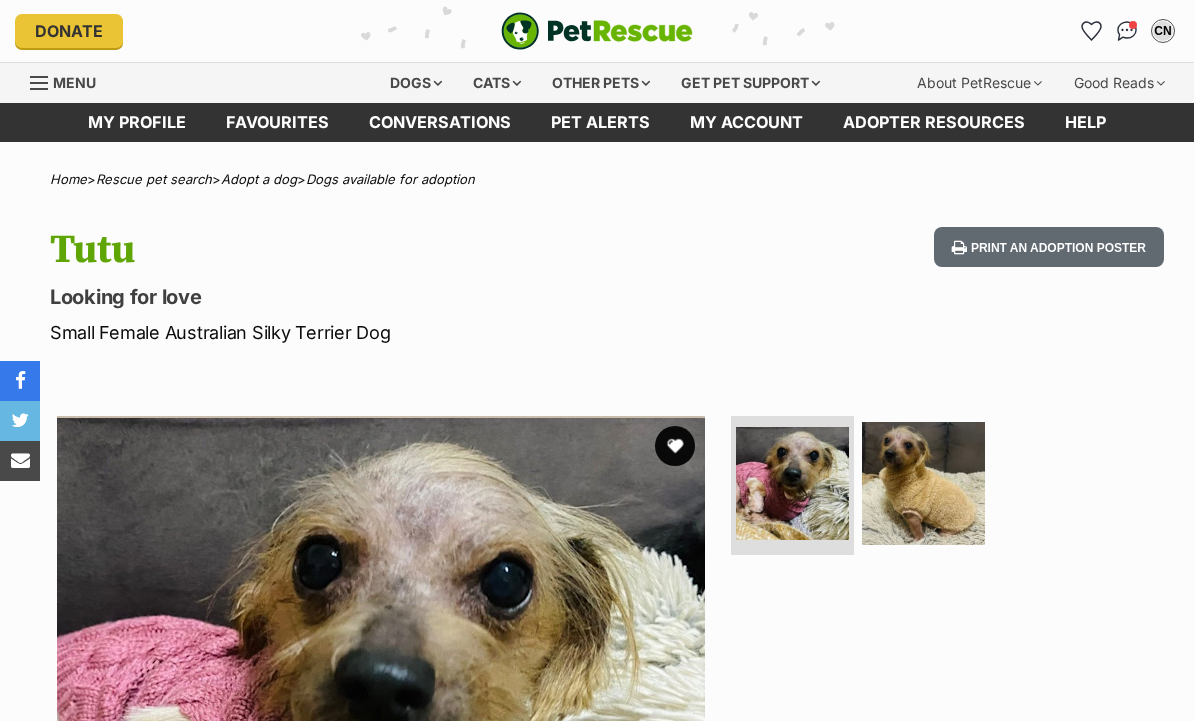 scroll, scrollTop: 0, scrollLeft: 0, axis: both 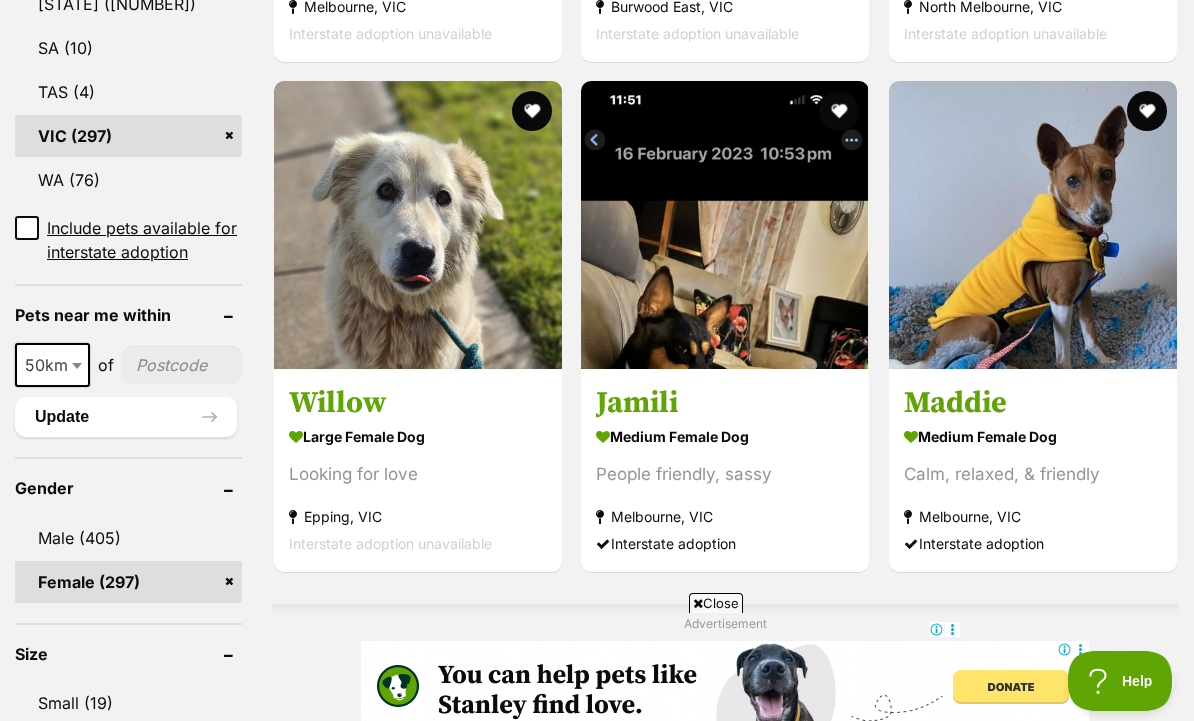 click on "large female Dog
Looking for love
Epping, VIC
Interstate adoption unavailable" at bounding box center [418, 489] 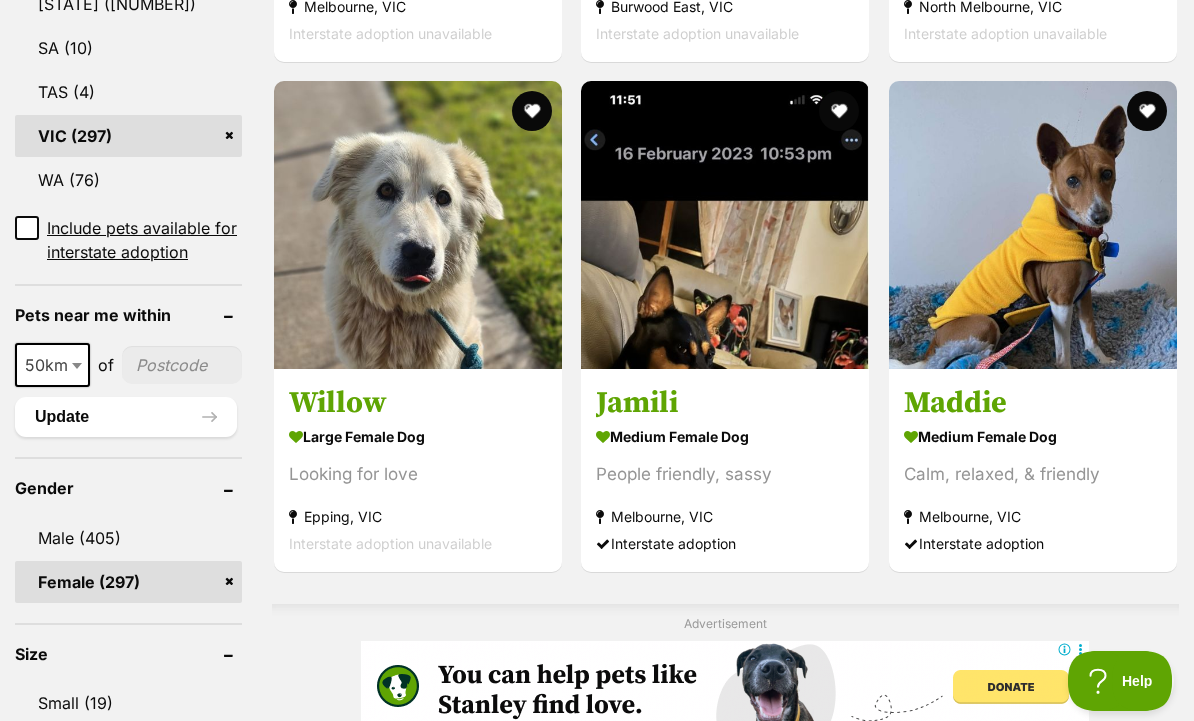 scroll, scrollTop: 1335, scrollLeft: 0, axis: vertical 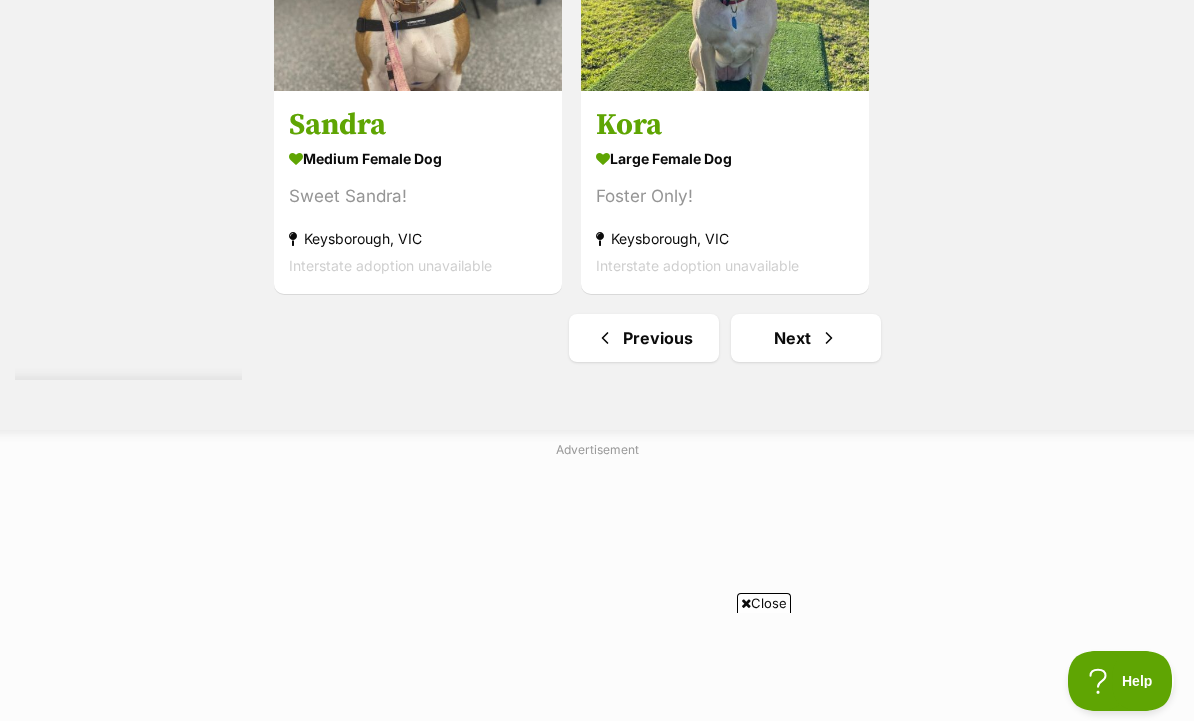 click on "Next" at bounding box center [806, 338] 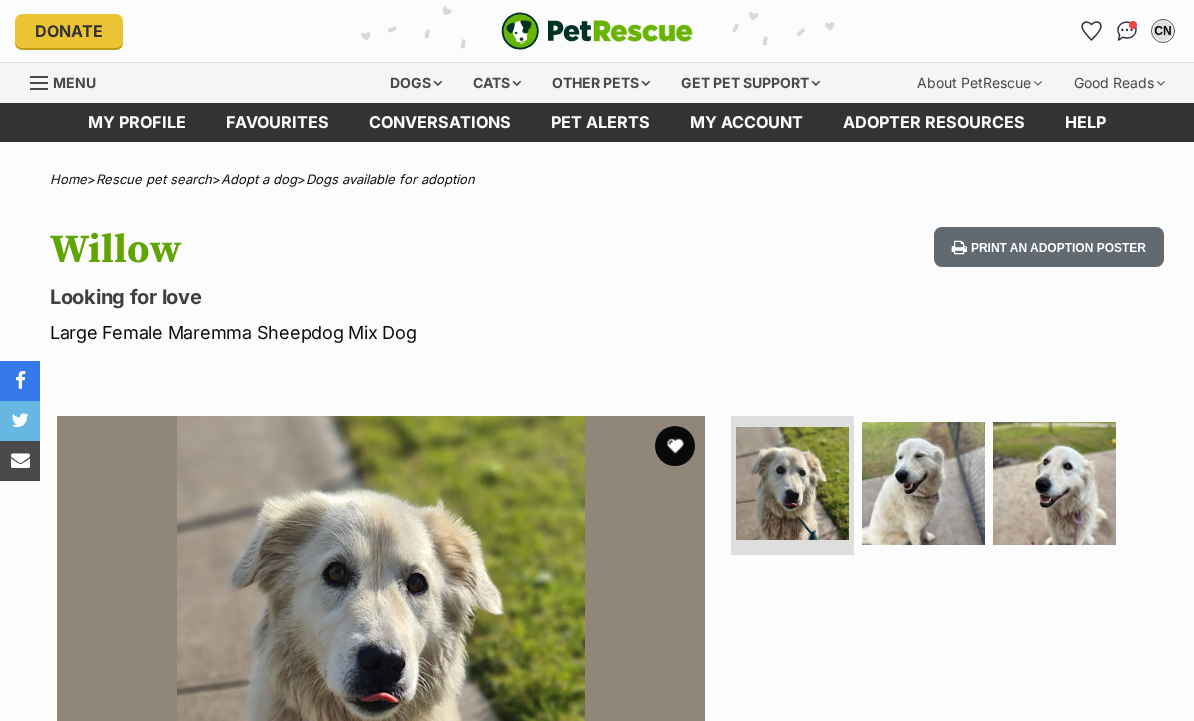 scroll, scrollTop: 0, scrollLeft: 0, axis: both 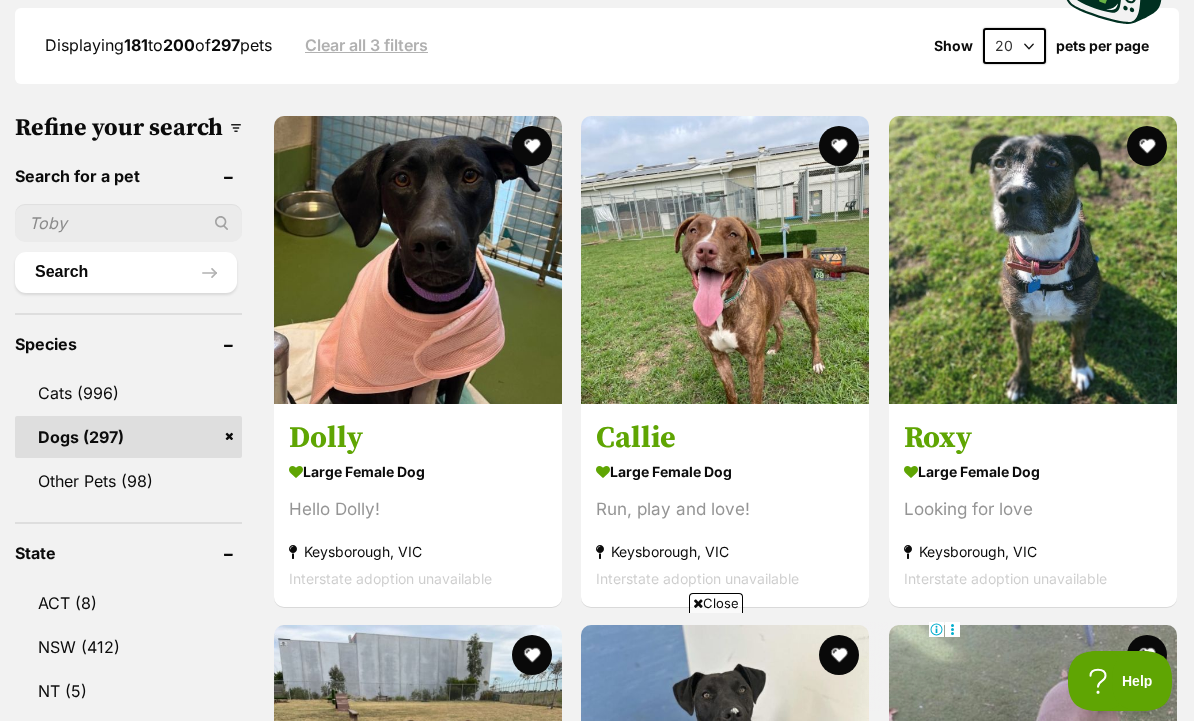 click on "Hello Dolly!" at bounding box center [418, 508] 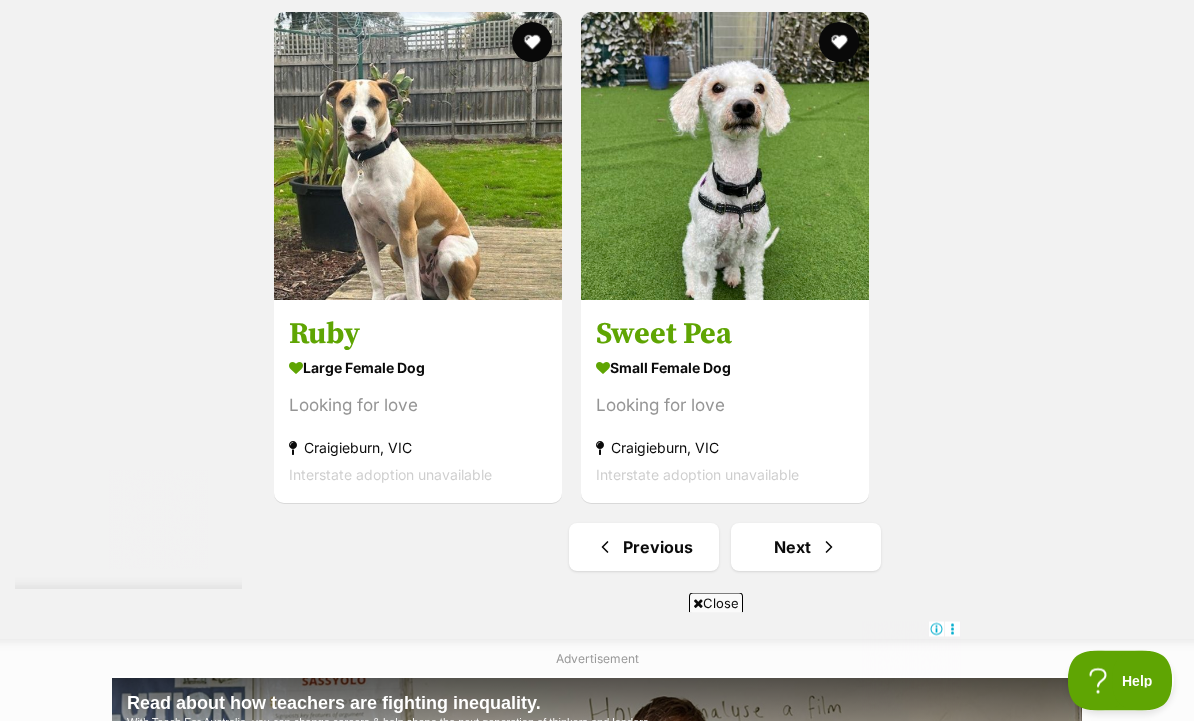 scroll, scrollTop: 4269, scrollLeft: 0, axis: vertical 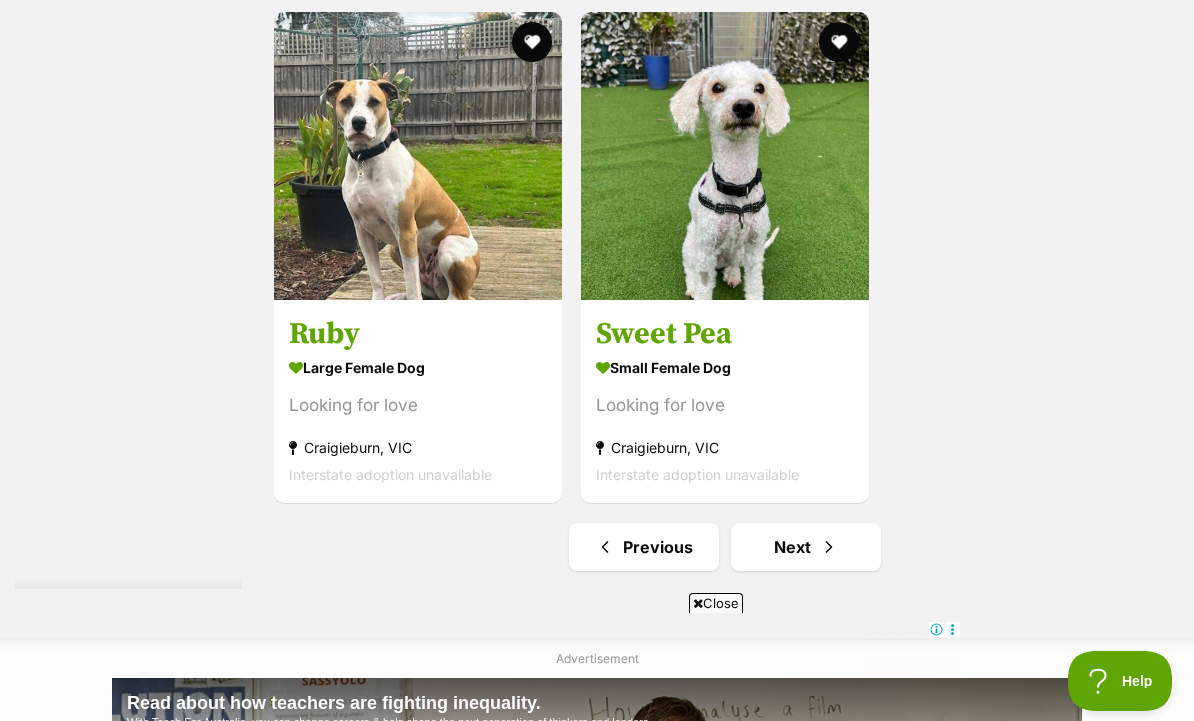 click on "Next" at bounding box center [806, 547] 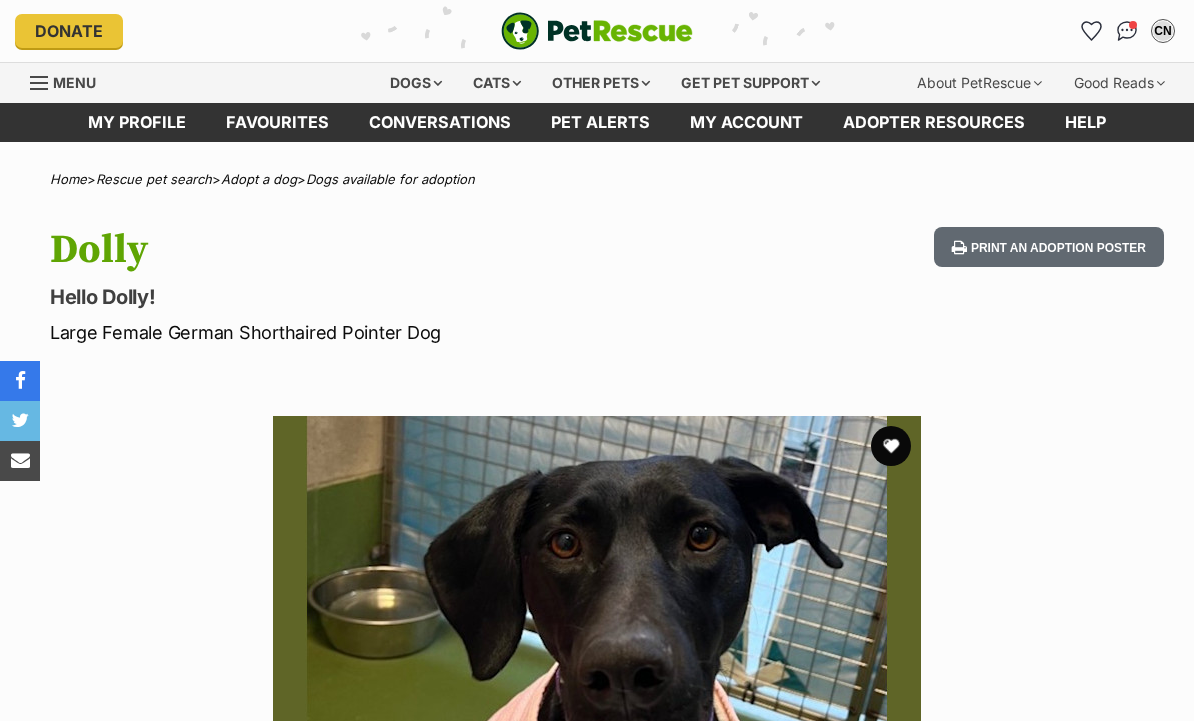 scroll, scrollTop: 0, scrollLeft: 0, axis: both 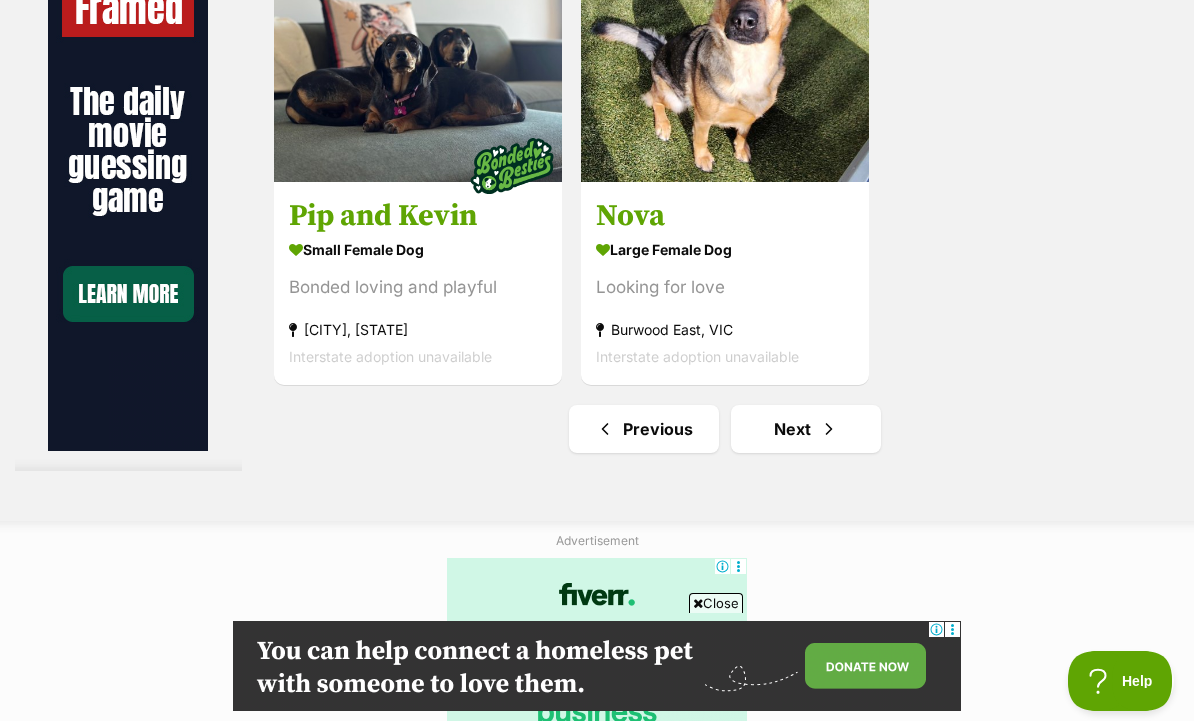 click on "Next" at bounding box center (806, 429) 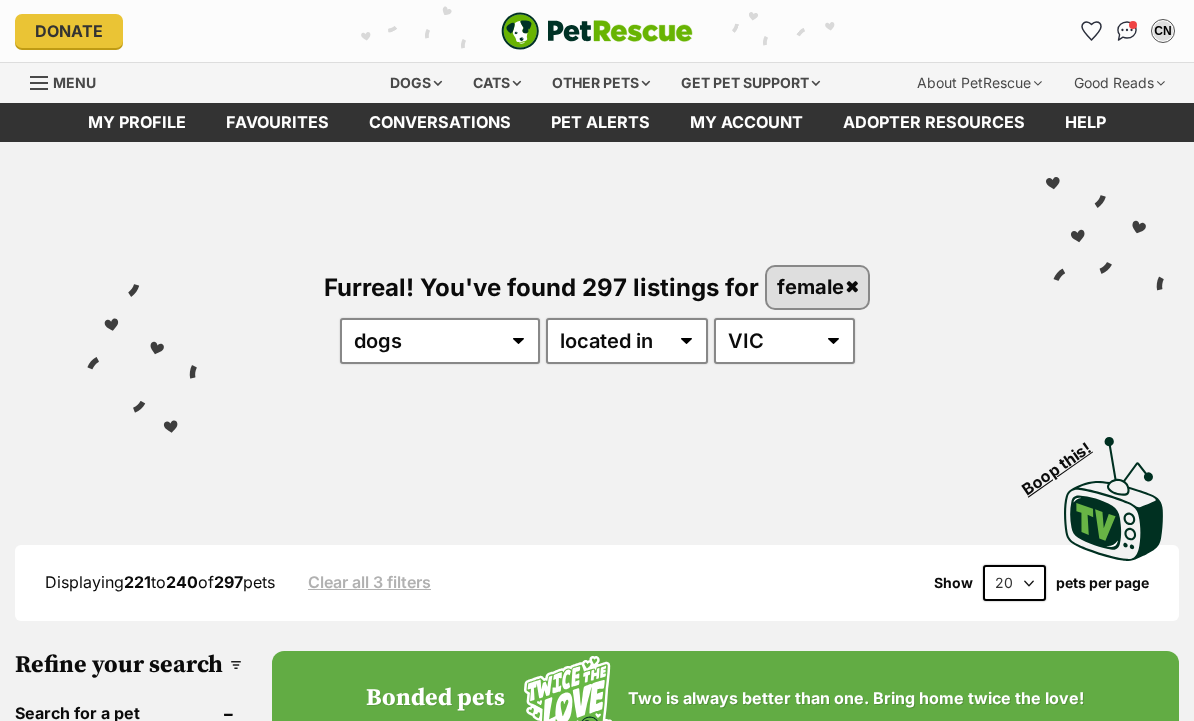 scroll, scrollTop: 0, scrollLeft: 0, axis: both 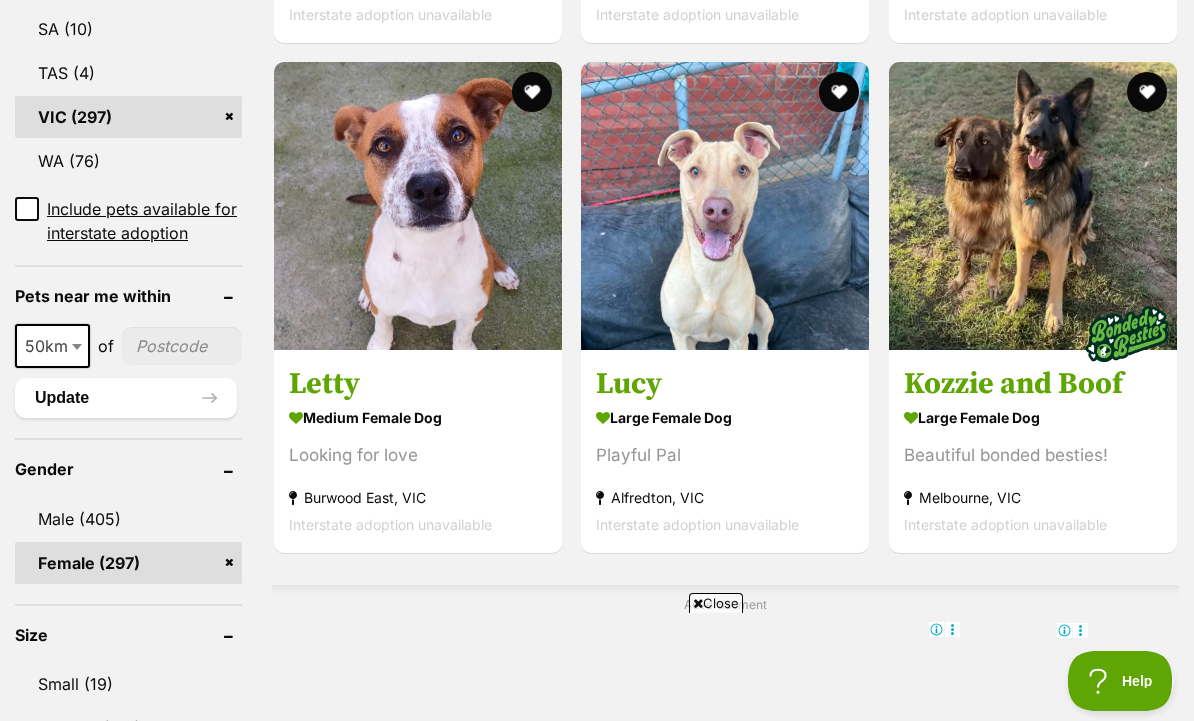 click on "medium female Dog" at bounding box center [418, 417] 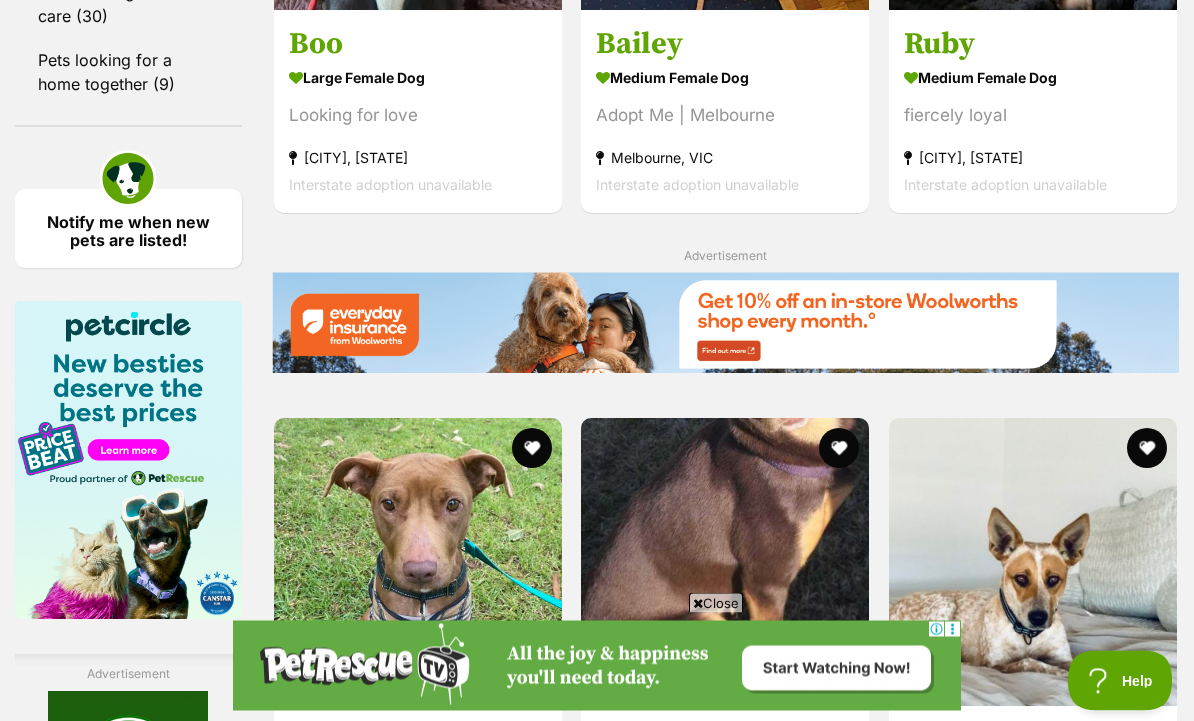 scroll, scrollTop: 2885, scrollLeft: 0, axis: vertical 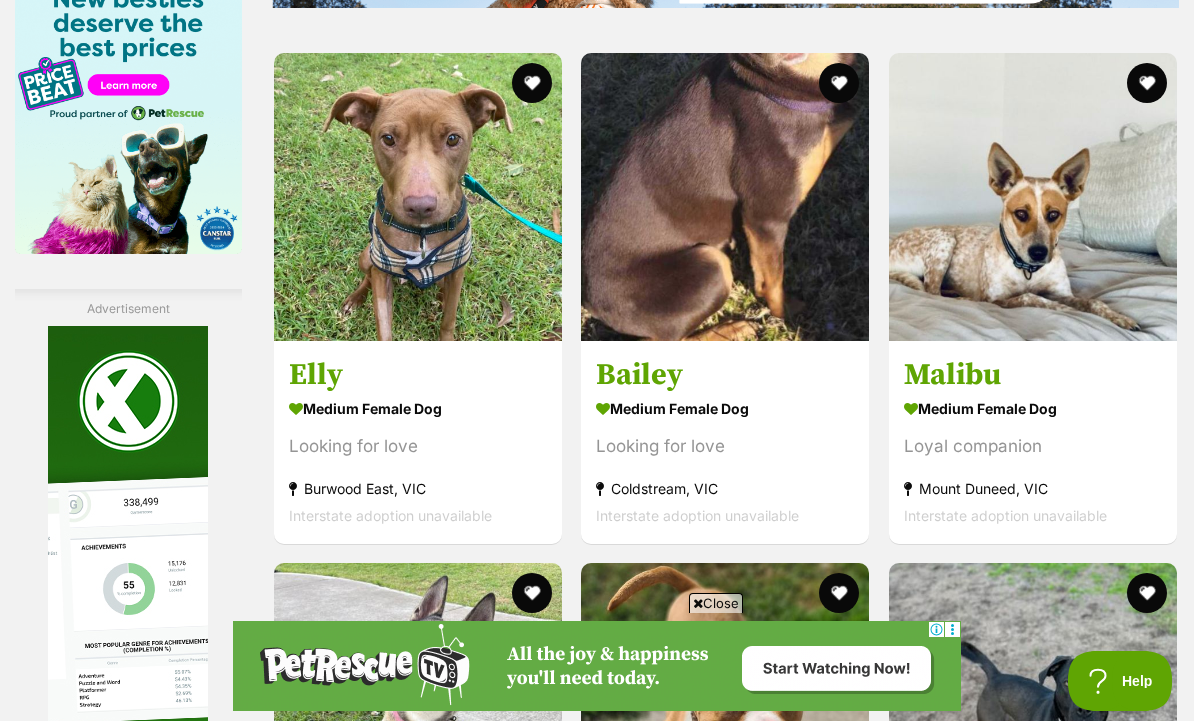 click on "Looking for love" at bounding box center [418, 445] 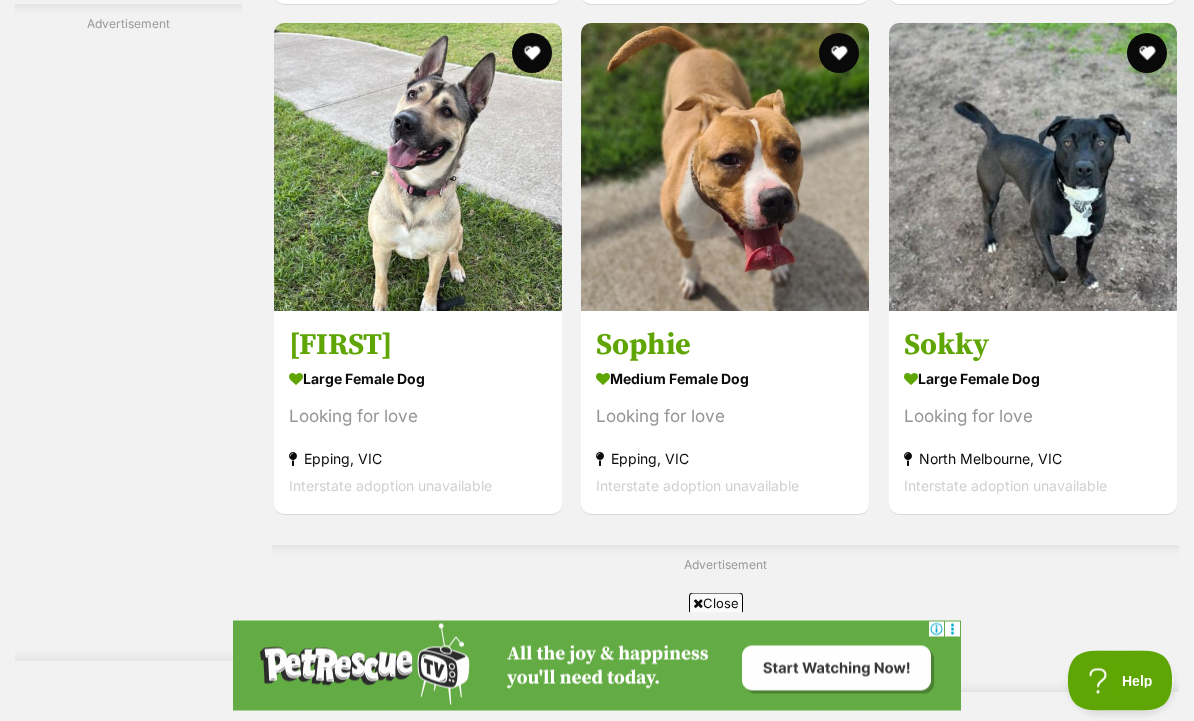 scroll, scrollTop: 3744, scrollLeft: 0, axis: vertical 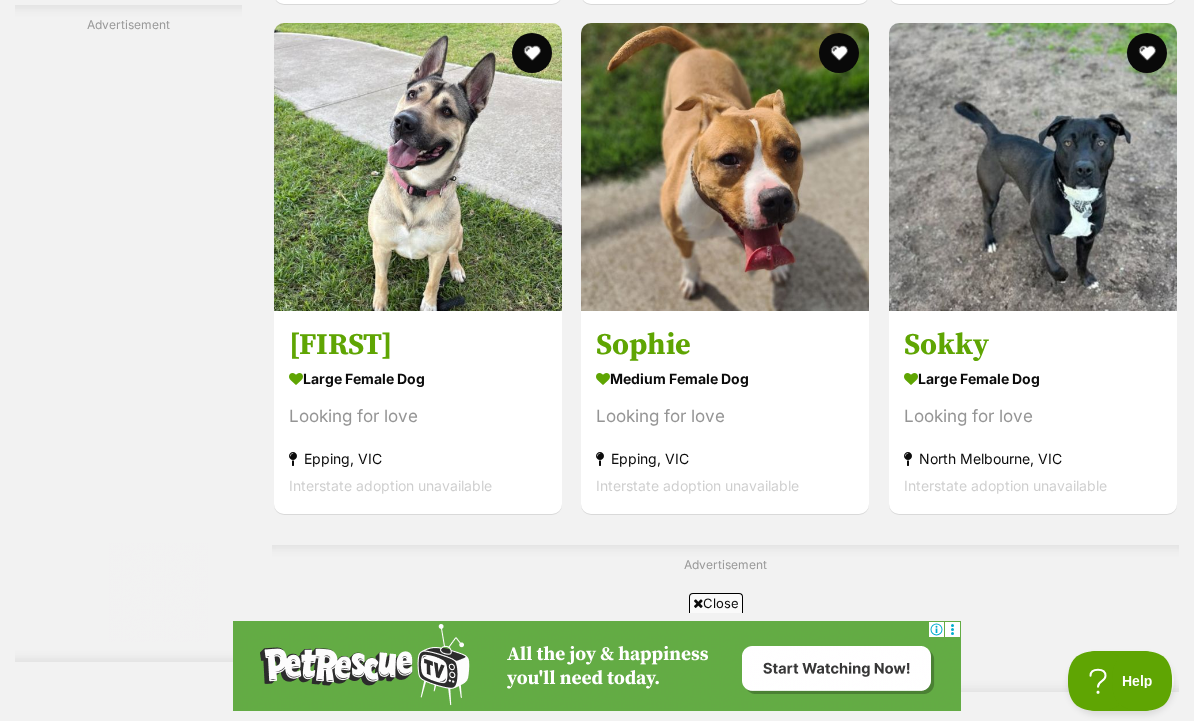 click on "large female Dog" at bounding box center [1033, 377] 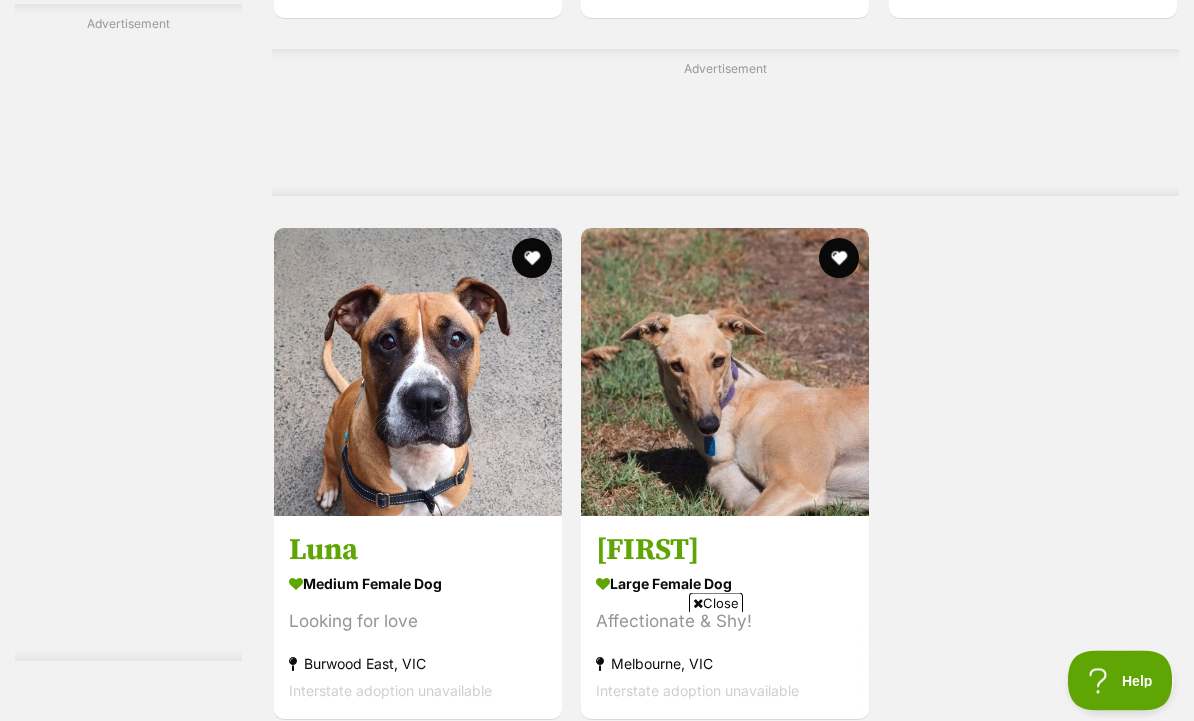 scroll, scrollTop: 0, scrollLeft: 0, axis: both 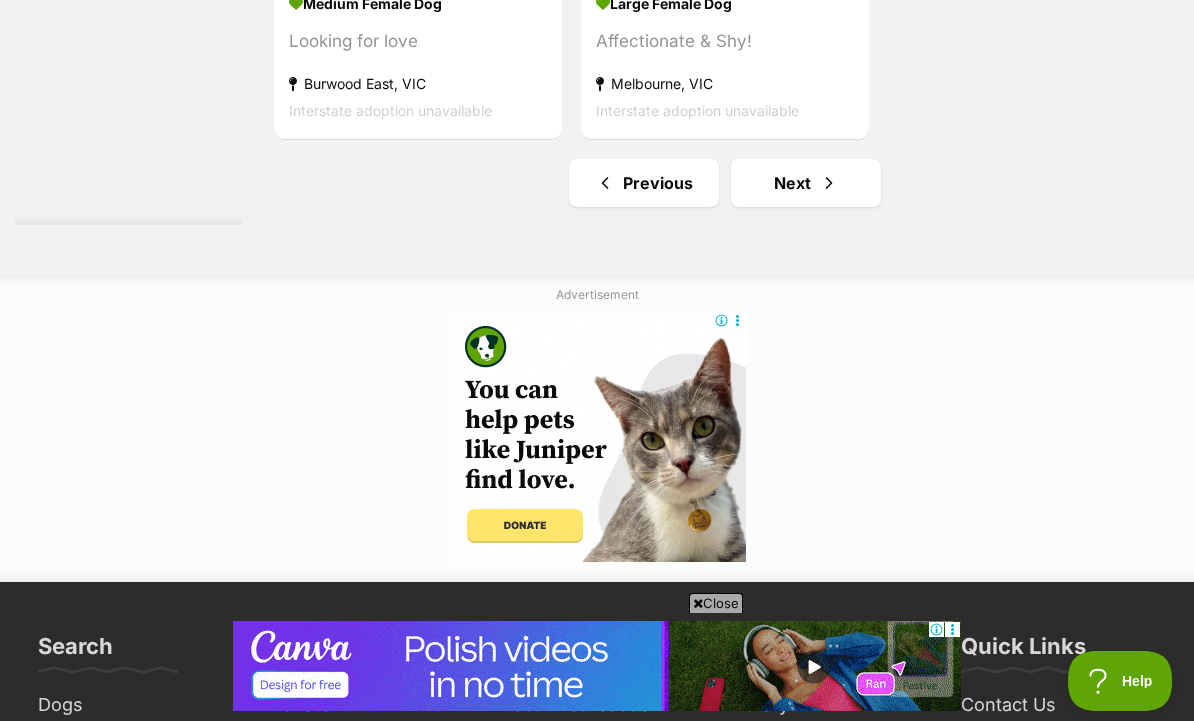 click on "Next" at bounding box center [806, 183] 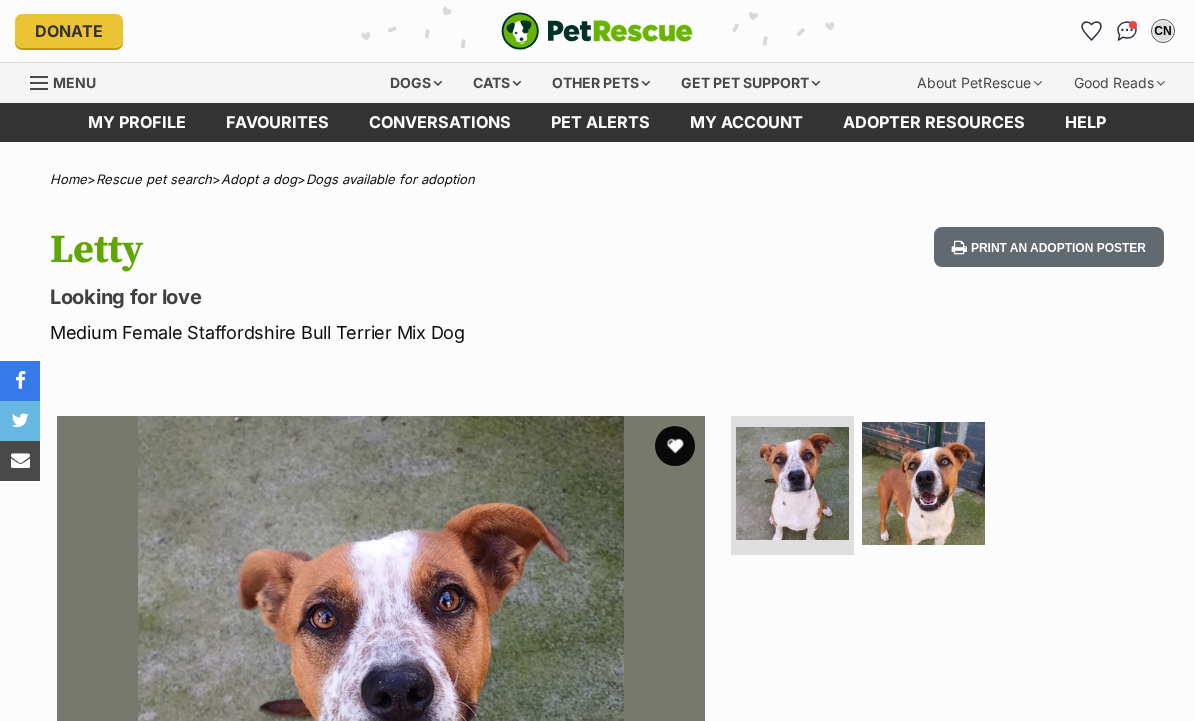 scroll, scrollTop: 0, scrollLeft: 0, axis: both 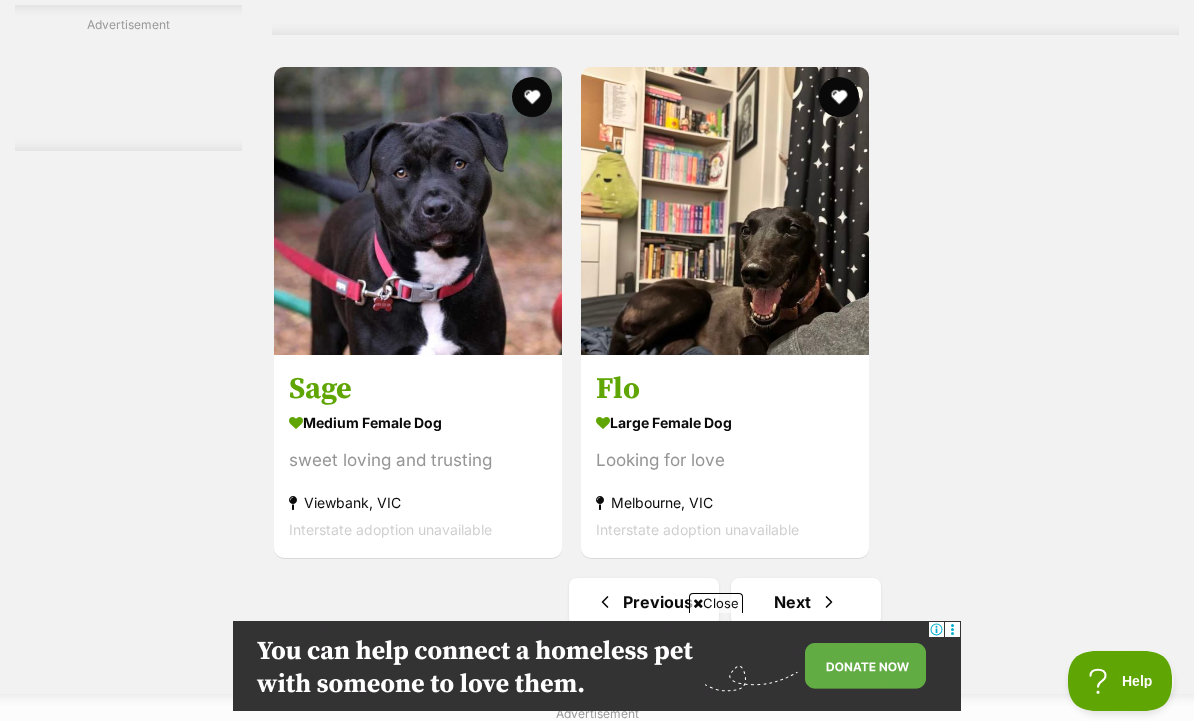 click on "medium female Dog
sweet loving and trusting
Viewbank, VIC
Interstate adoption unavailable" at bounding box center [418, 475] 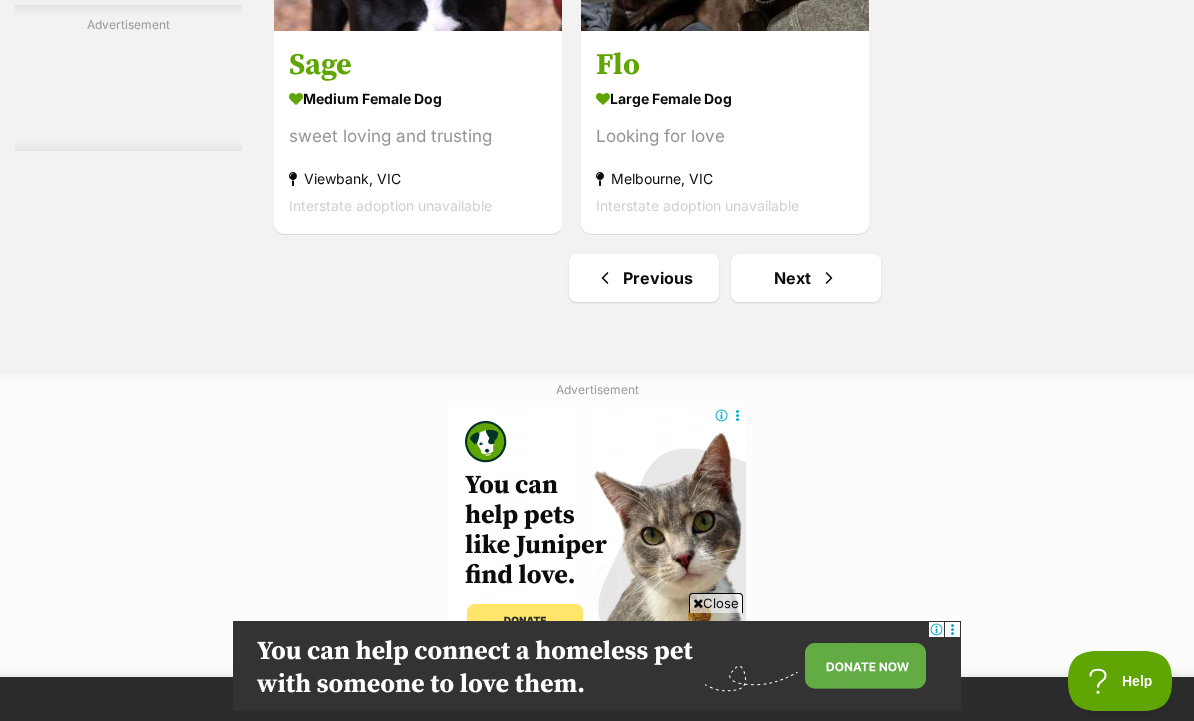 scroll, scrollTop: 4535, scrollLeft: 0, axis: vertical 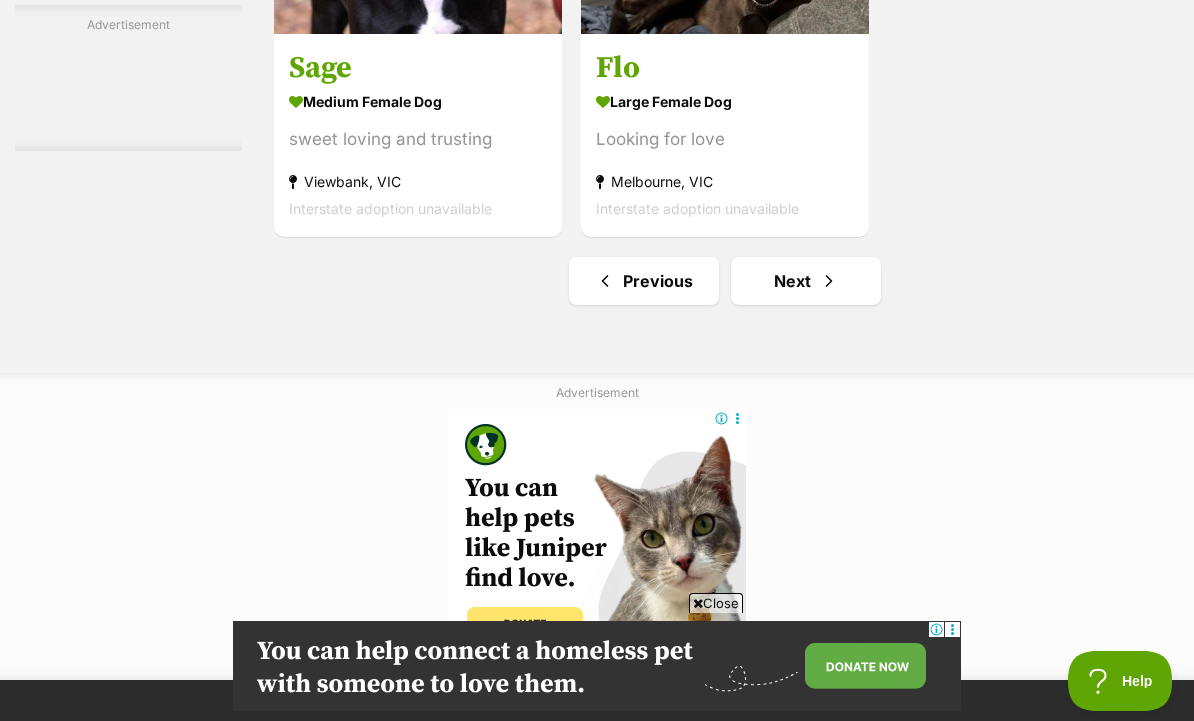 click on "Next" at bounding box center (806, 281) 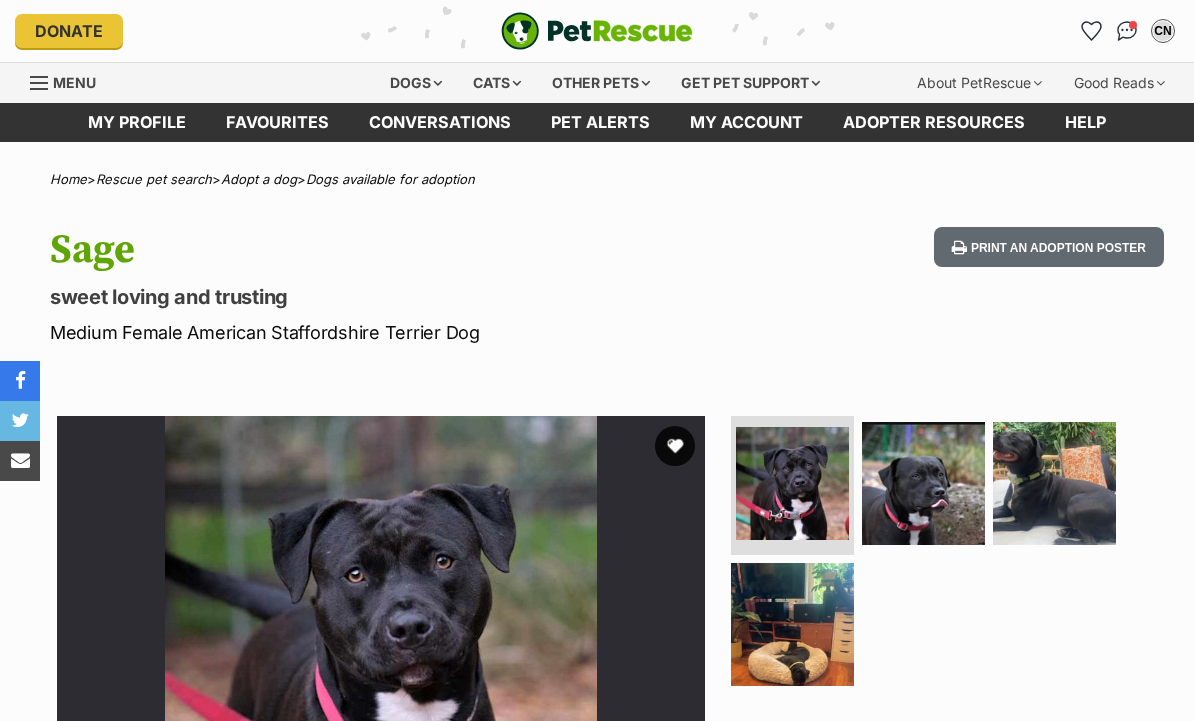 scroll, scrollTop: 0, scrollLeft: 0, axis: both 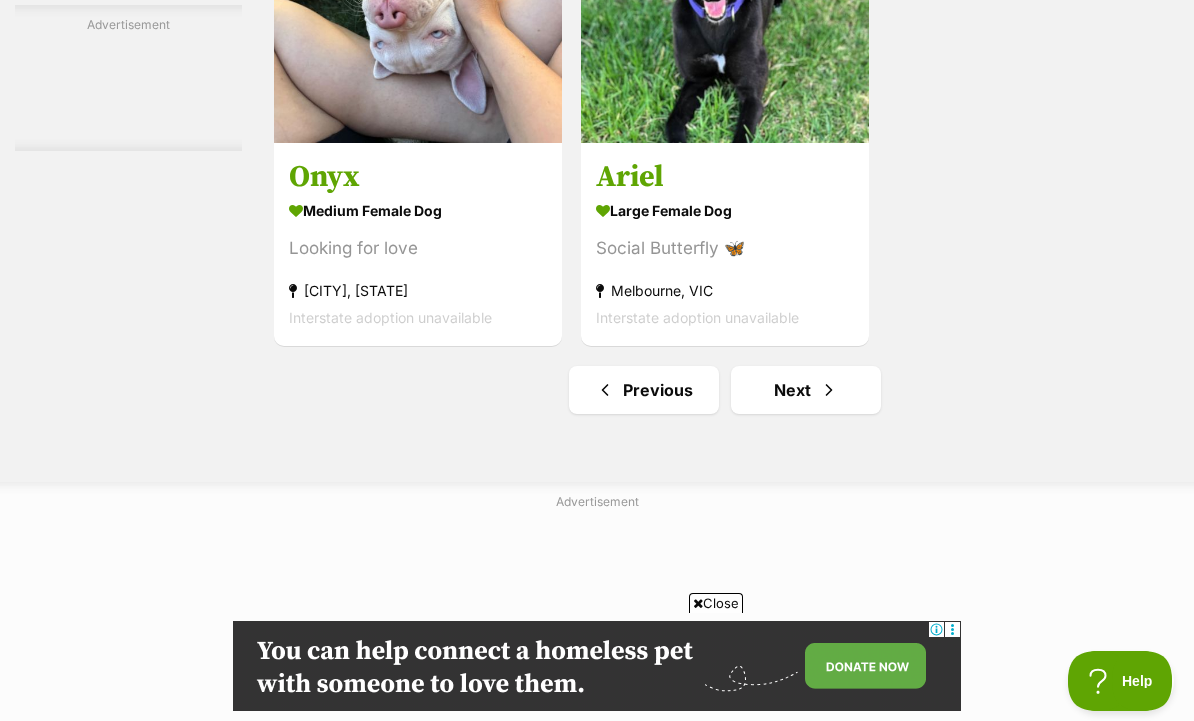 click on "Next" at bounding box center [806, 390] 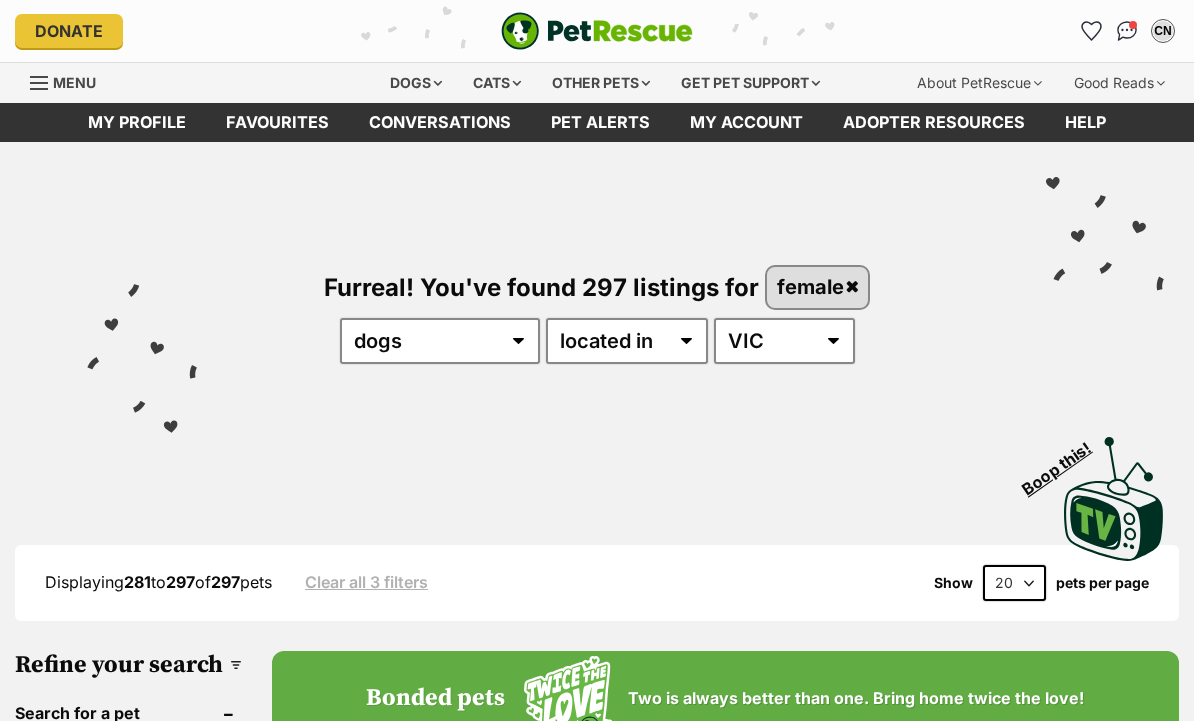 scroll, scrollTop: 0, scrollLeft: 0, axis: both 